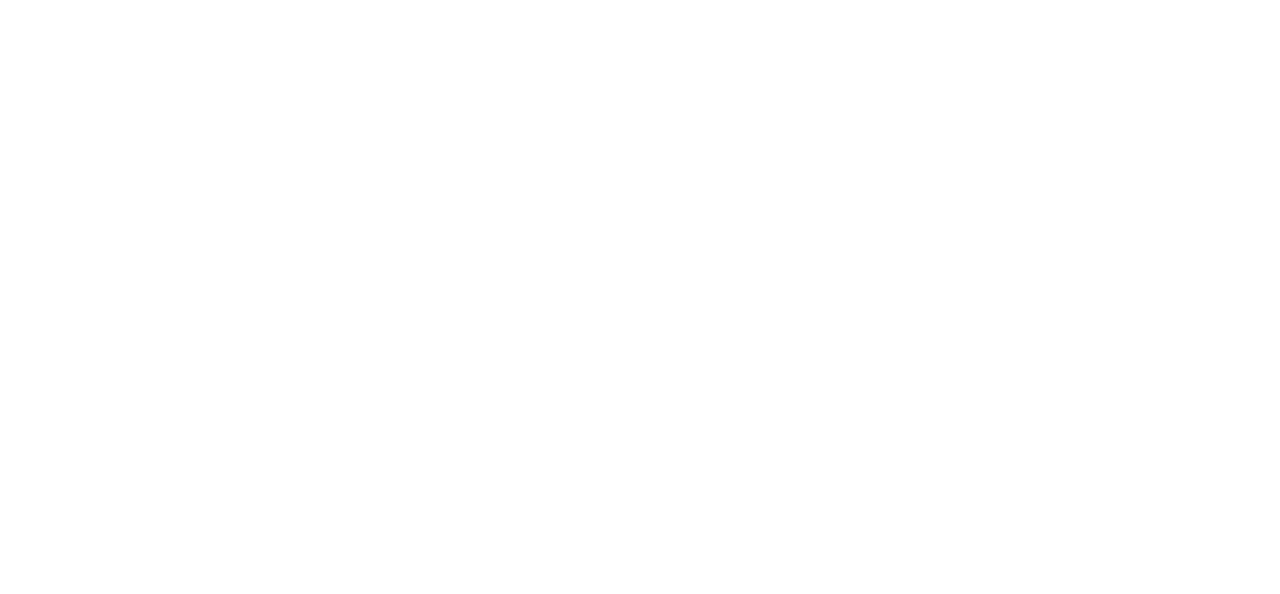 scroll, scrollTop: 0, scrollLeft: 0, axis: both 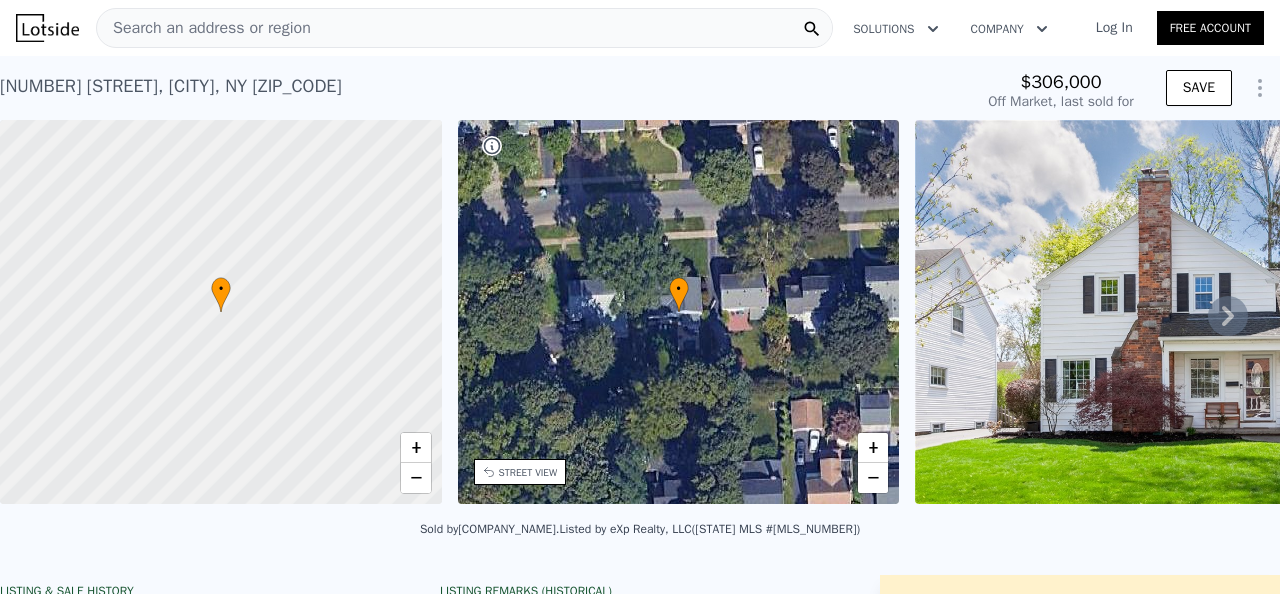click 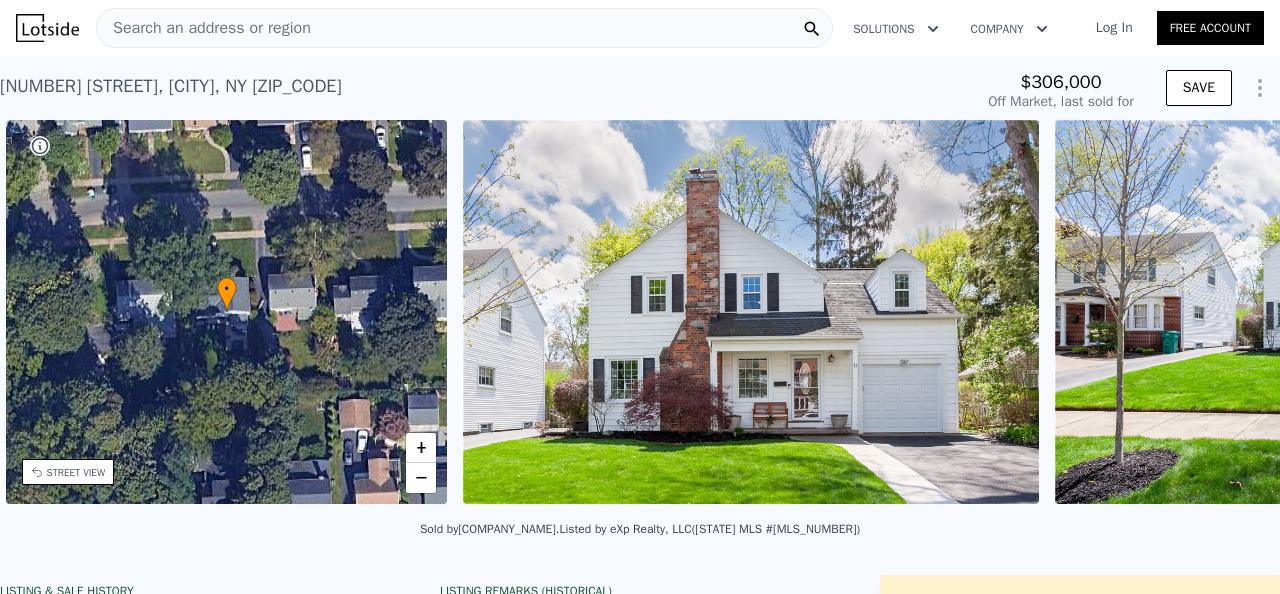 scroll, scrollTop: 0, scrollLeft: 465, axis: horizontal 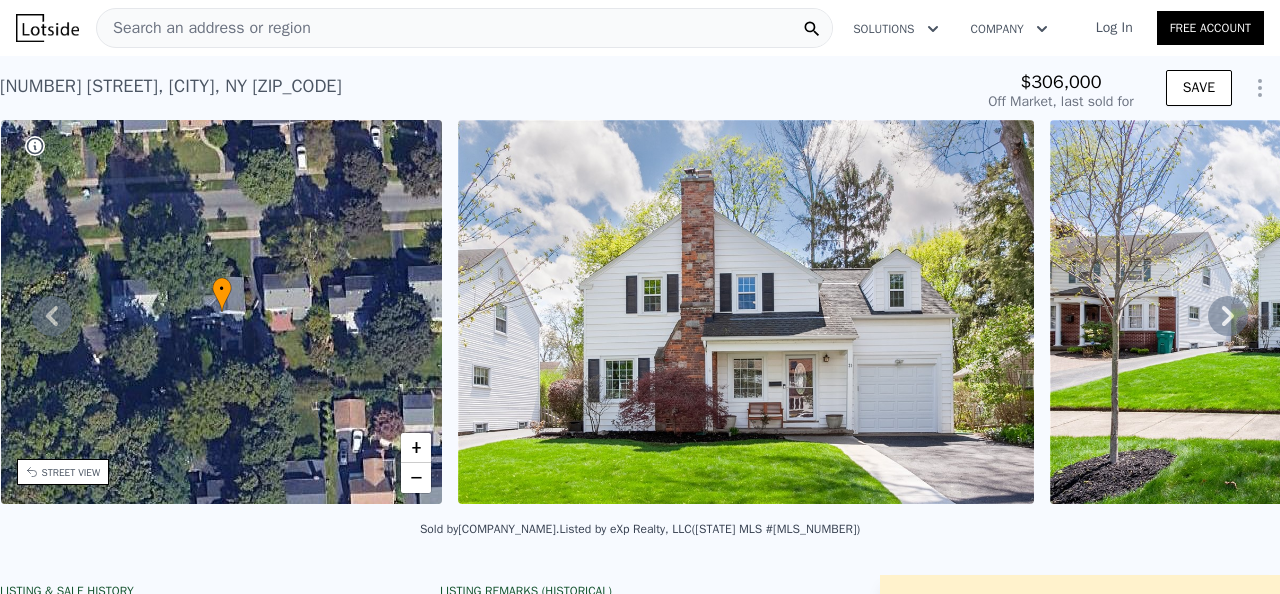 click 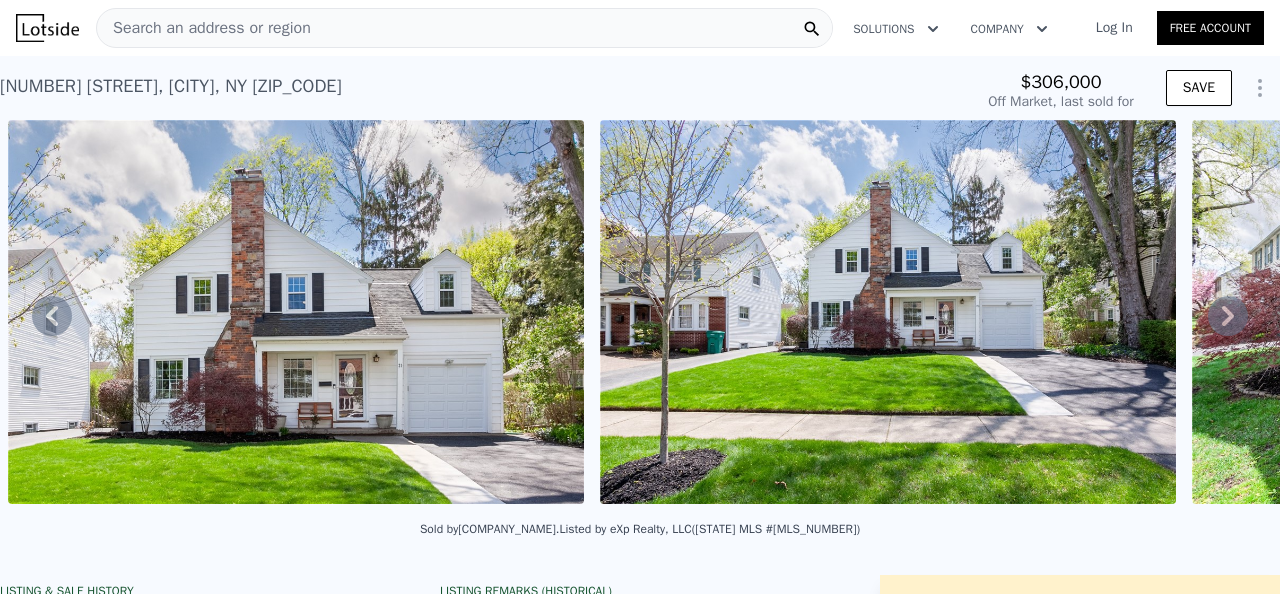 click 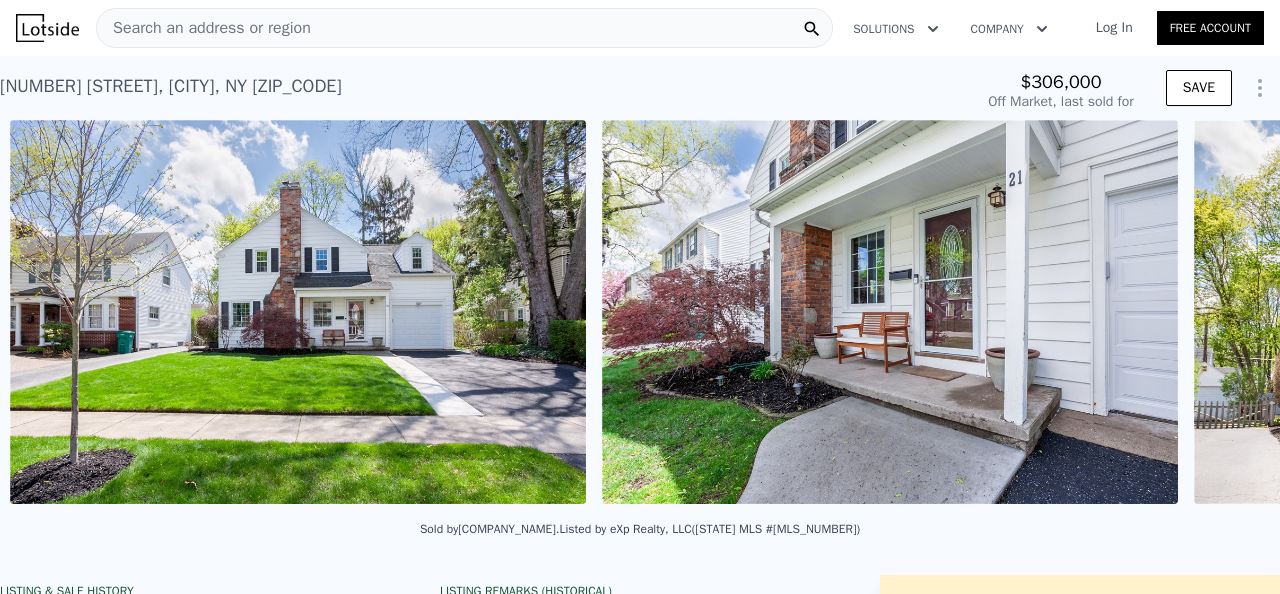 scroll, scrollTop: 0, scrollLeft: 1507, axis: horizontal 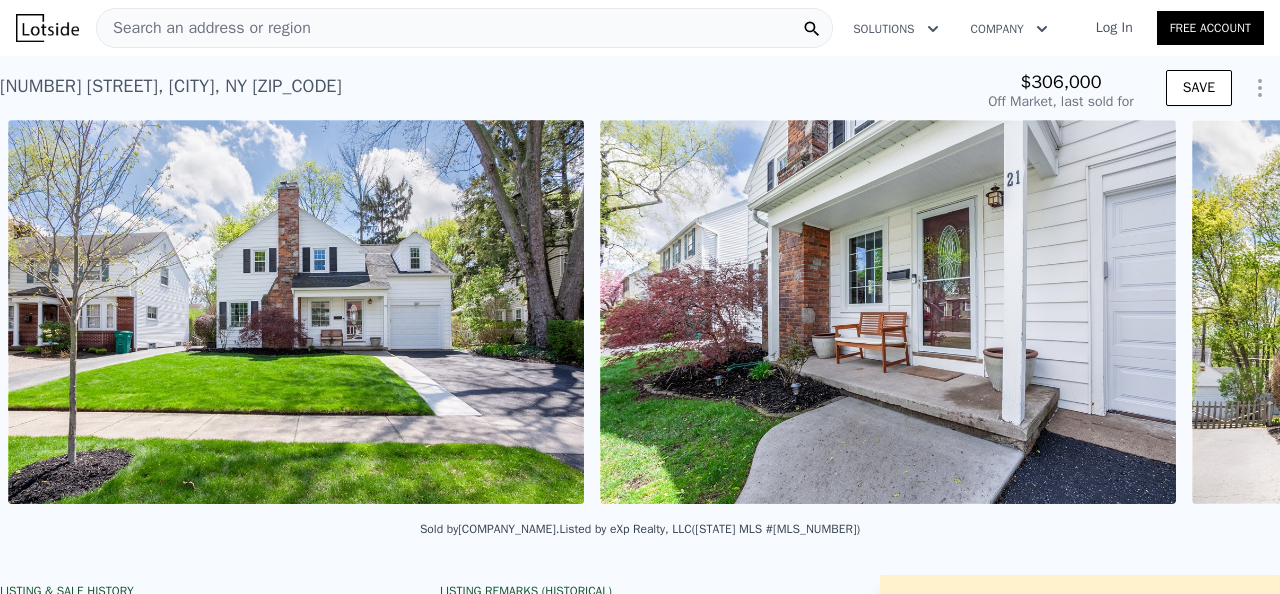 click on "•
+ −
•
+ − STREET VIEW Loading...   SATELLITE VIEW" at bounding box center [640, 315] 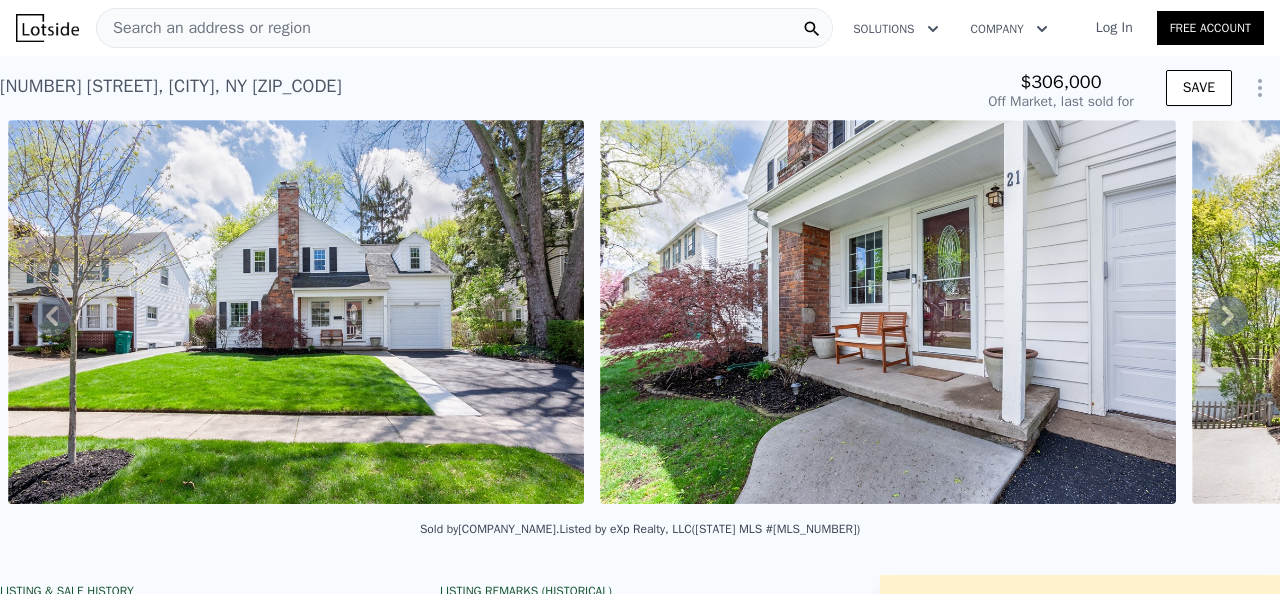 click 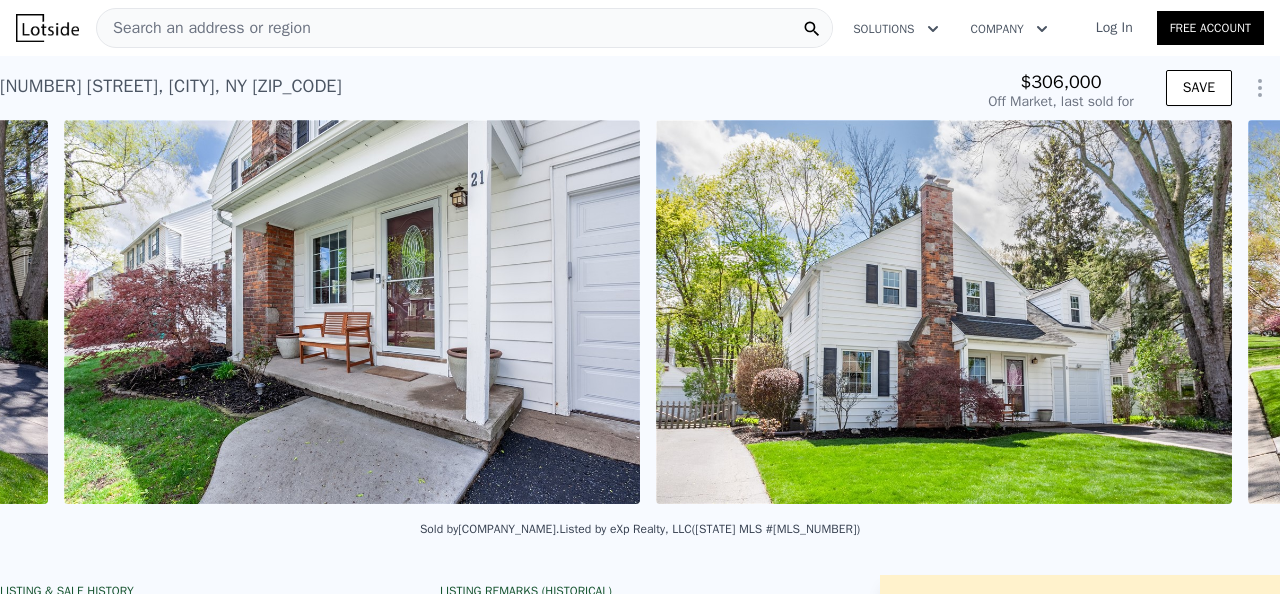 scroll, scrollTop: 0, scrollLeft: 2099, axis: horizontal 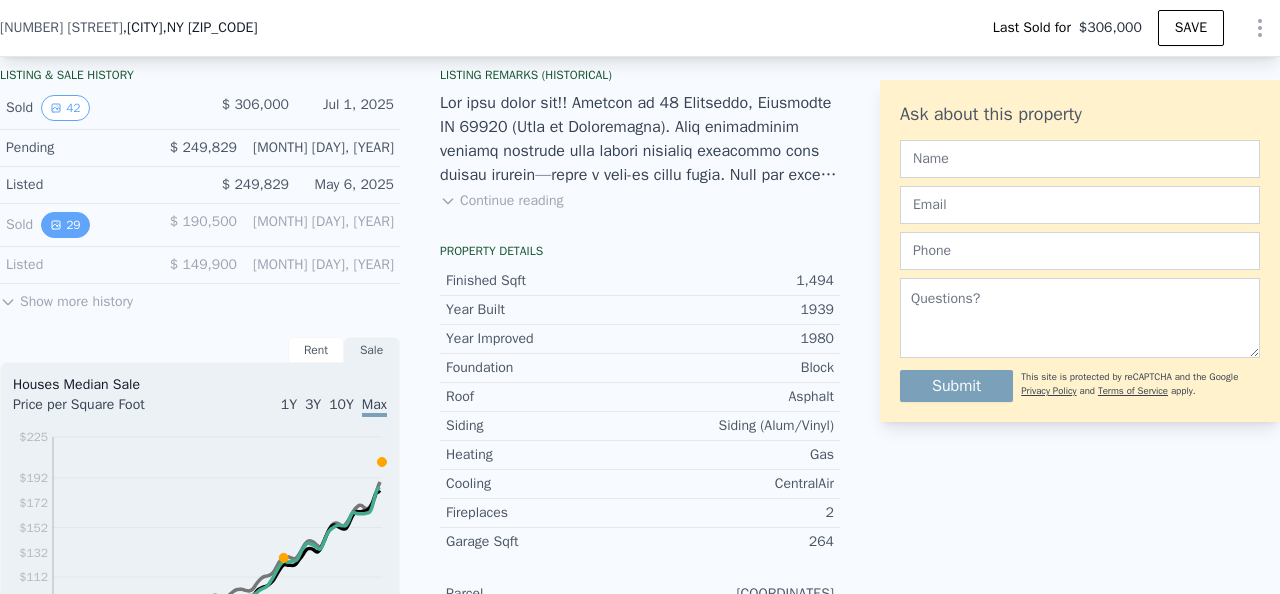 click 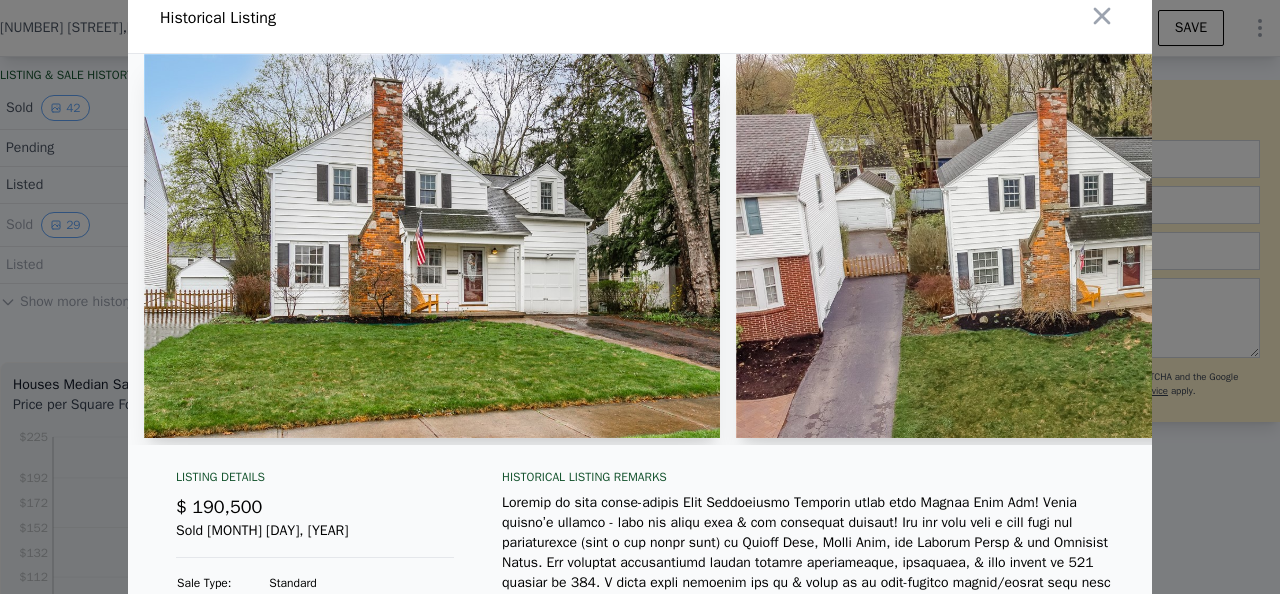 scroll, scrollTop: 0, scrollLeft: 0, axis: both 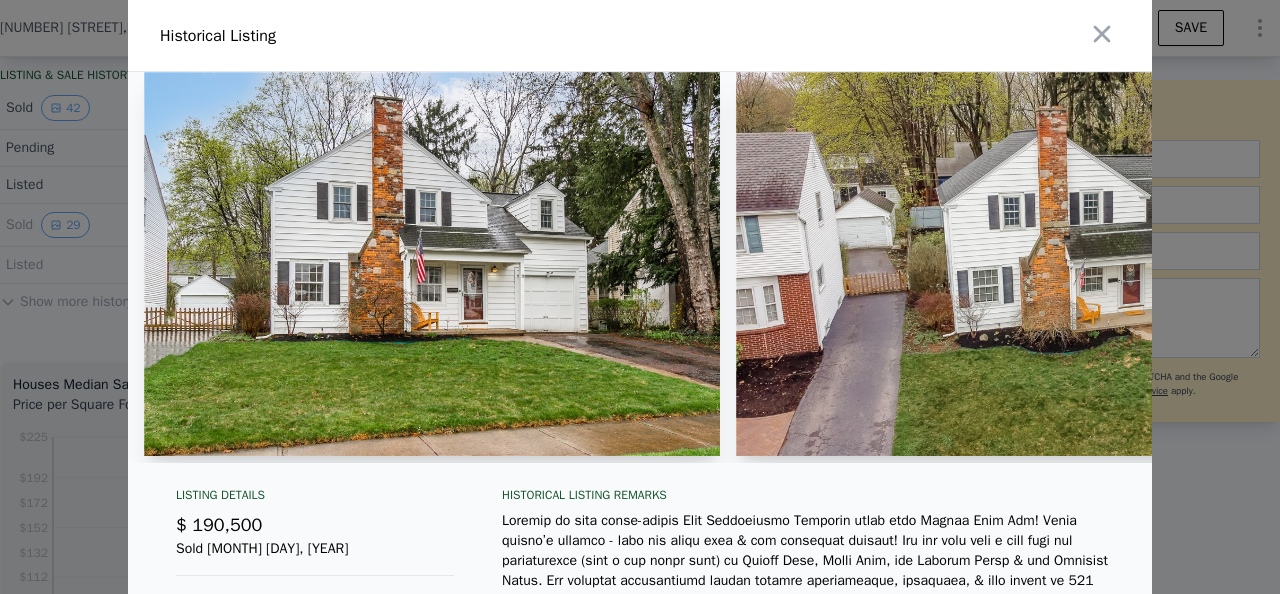 click at bounding box center [432, 264] 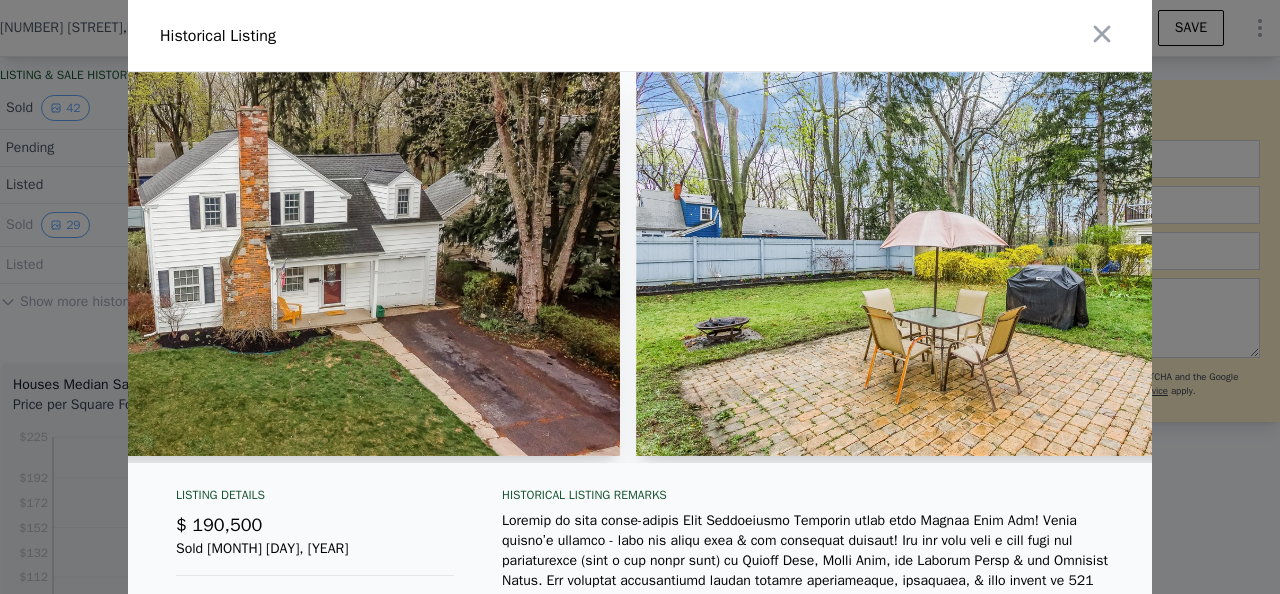 scroll, scrollTop: 0, scrollLeft: 807, axis: horizontal 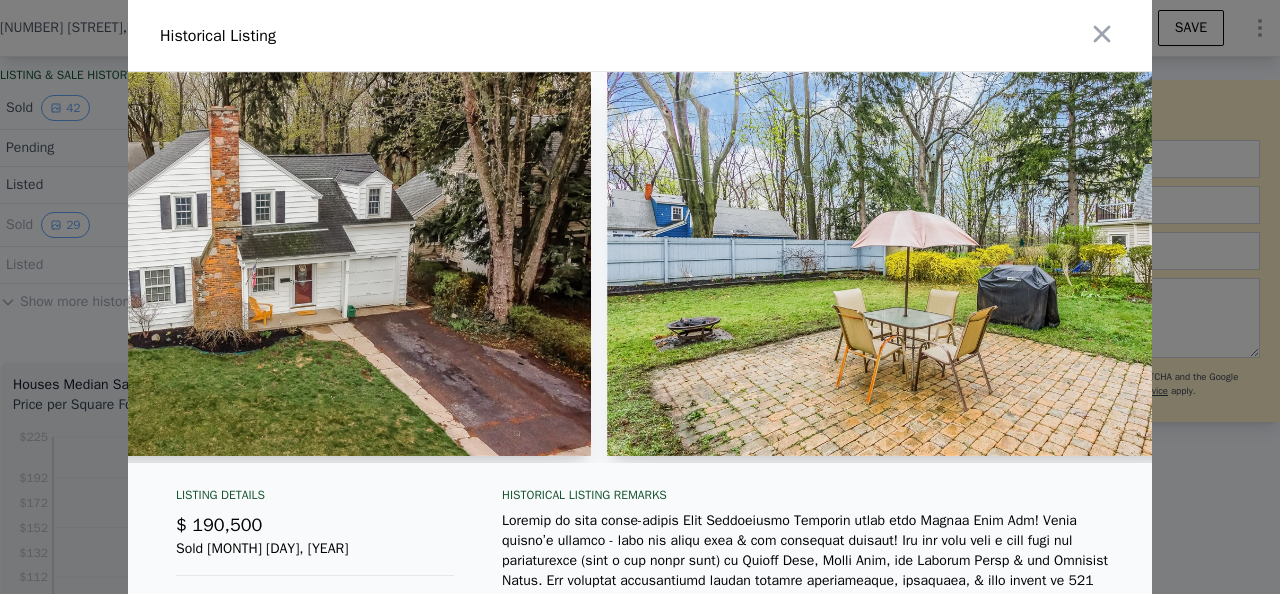 type on "$ 229,000" 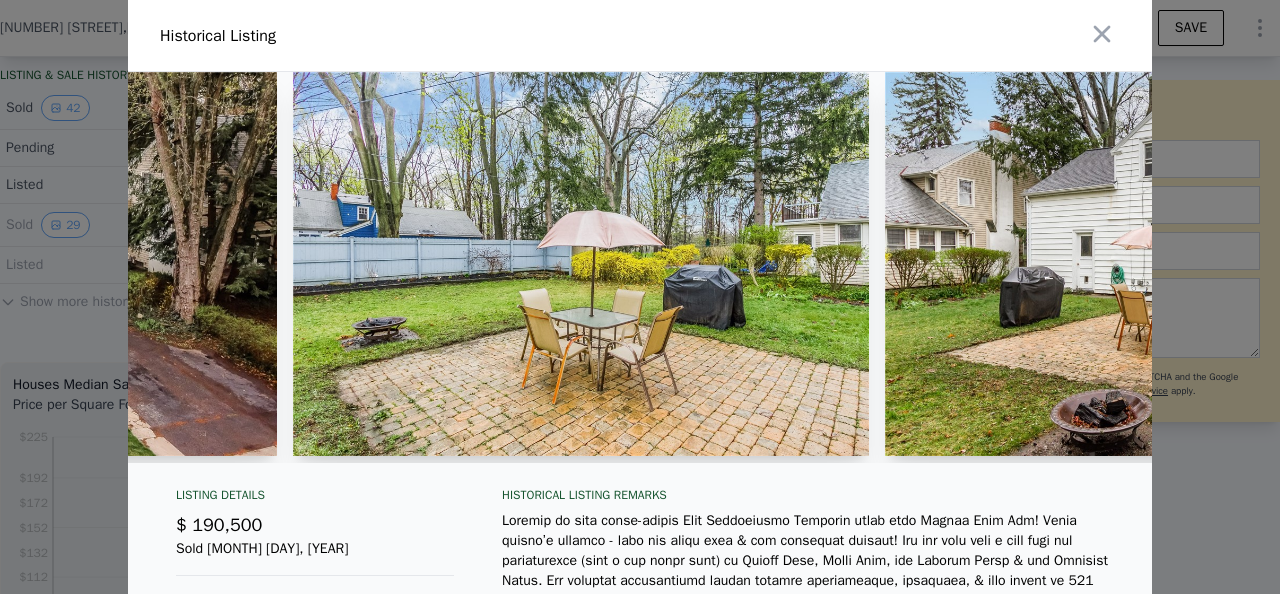 scroll, scrollTop: 0, scrollLeft: 1166, axis: horizontal 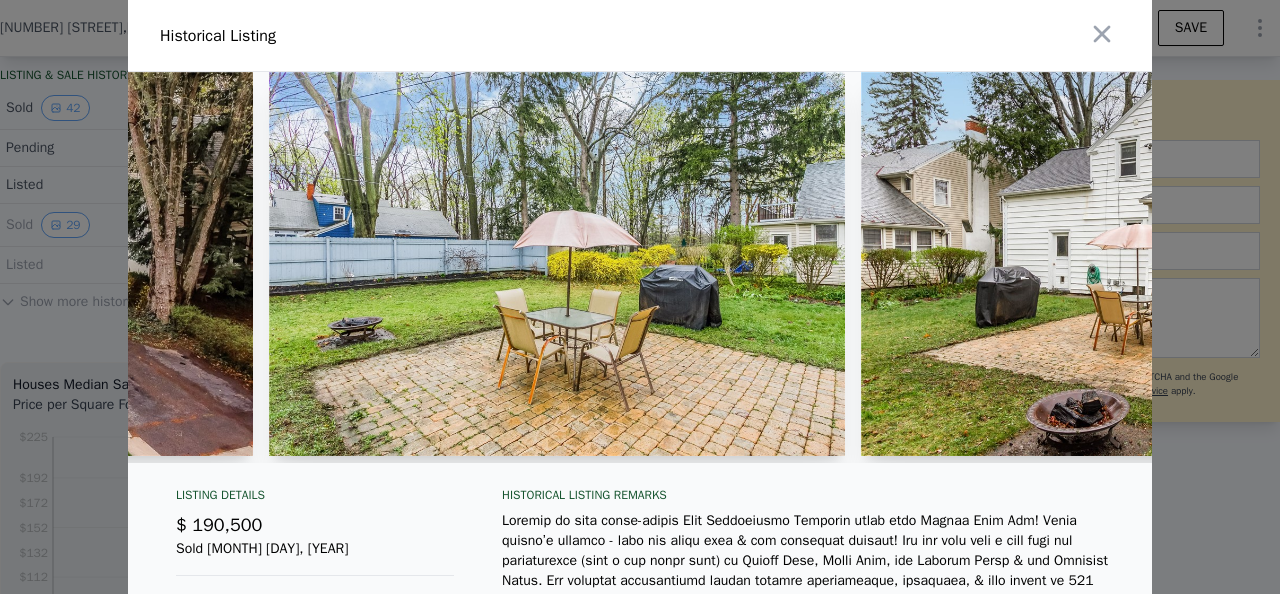 click at bounding box center (557, 264) 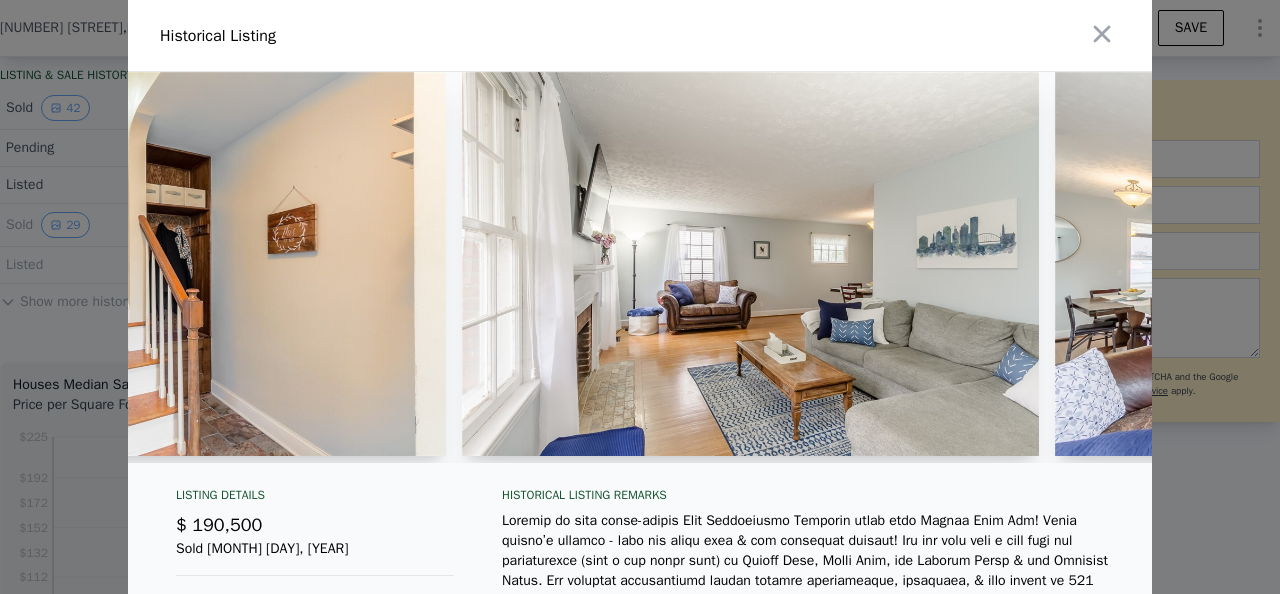 scroll, scrollTop: 0, scrollLeft: 4529, axis: horizontal 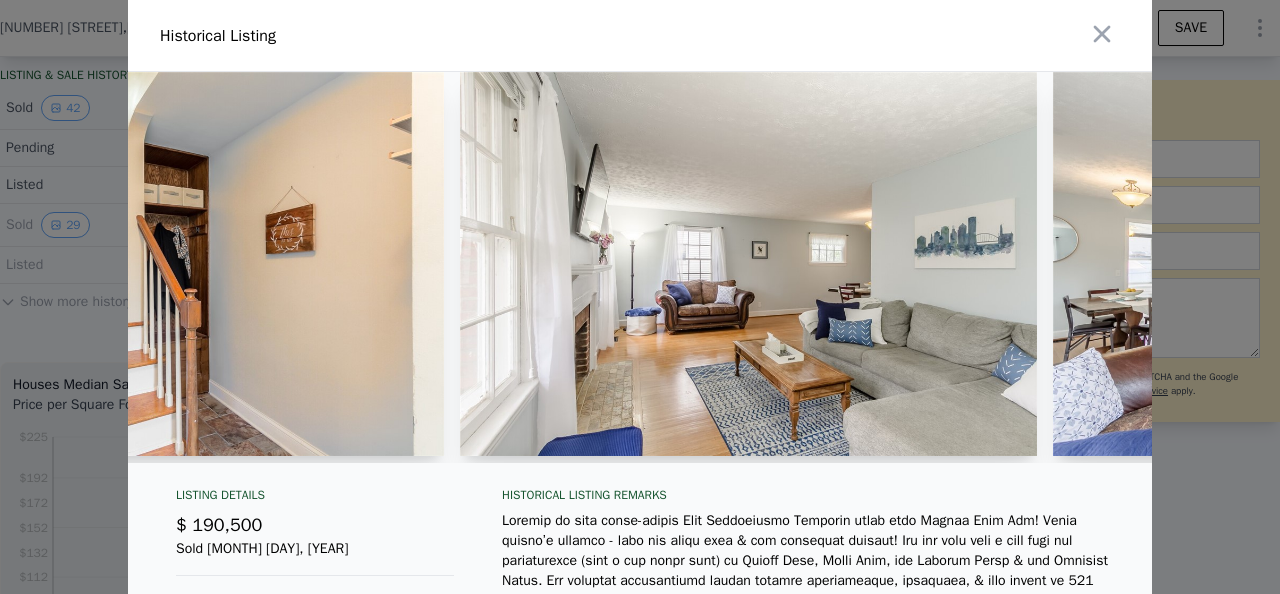 click at bounding box center (748, 264) 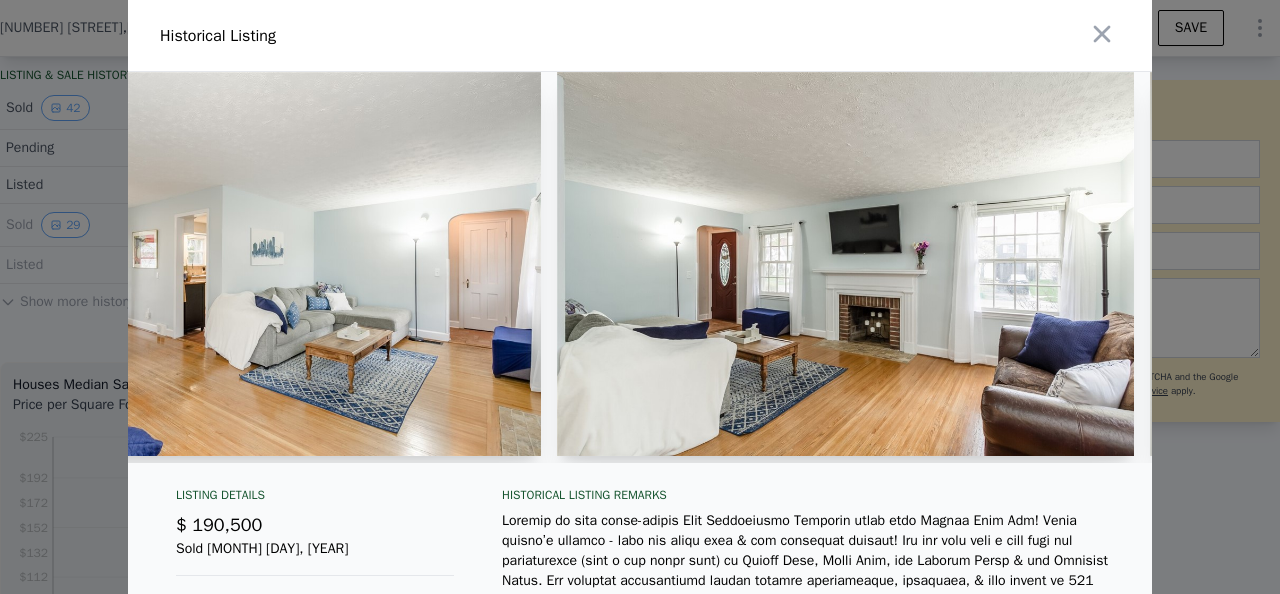 scroll, scrollTop: 0, scrollLeft: 5632, axis: horizontal 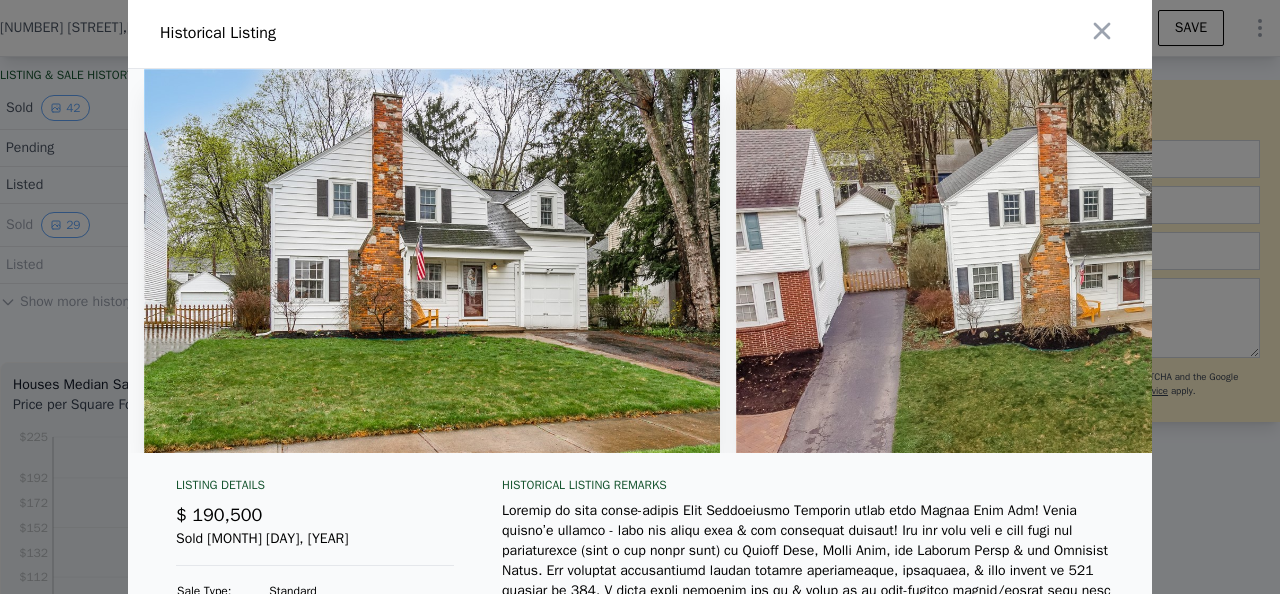click 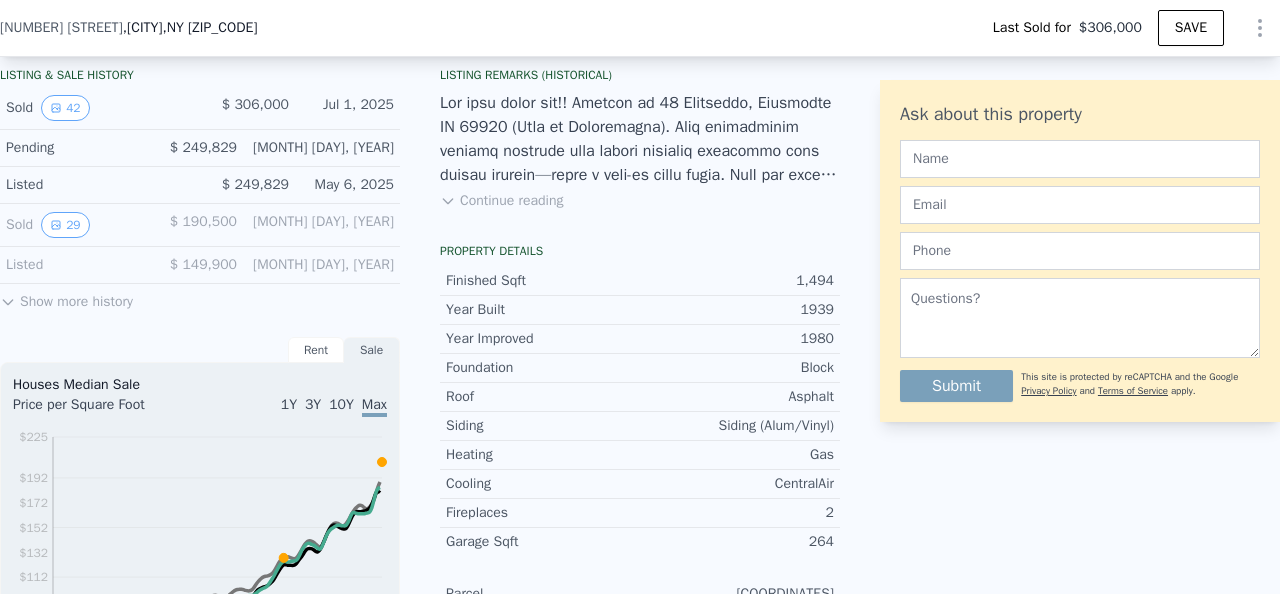 click on "Show more history" at bounding box center [66, 298] 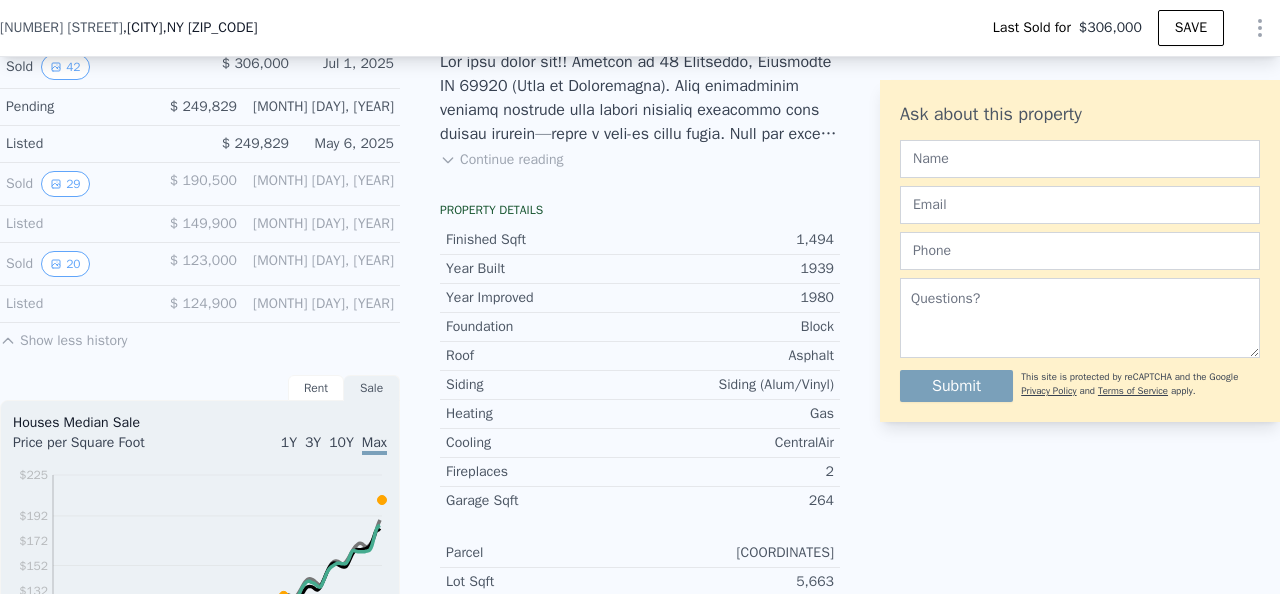 scroll, scrollTop: 553, scrollLeft: 0, axis: vertical 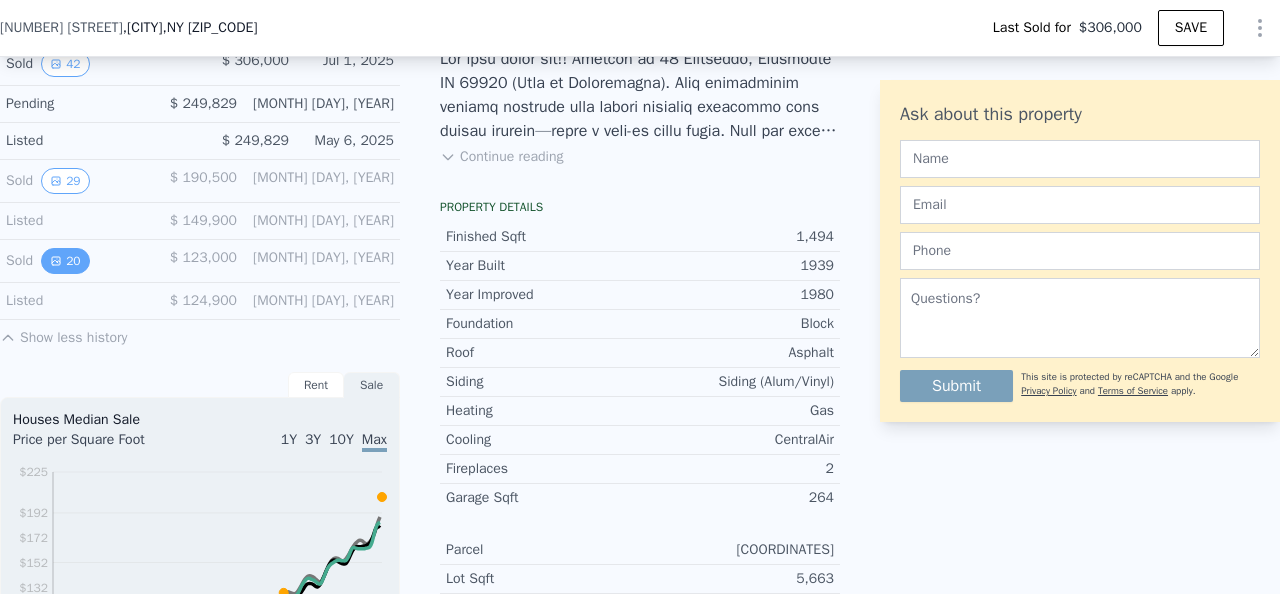 click 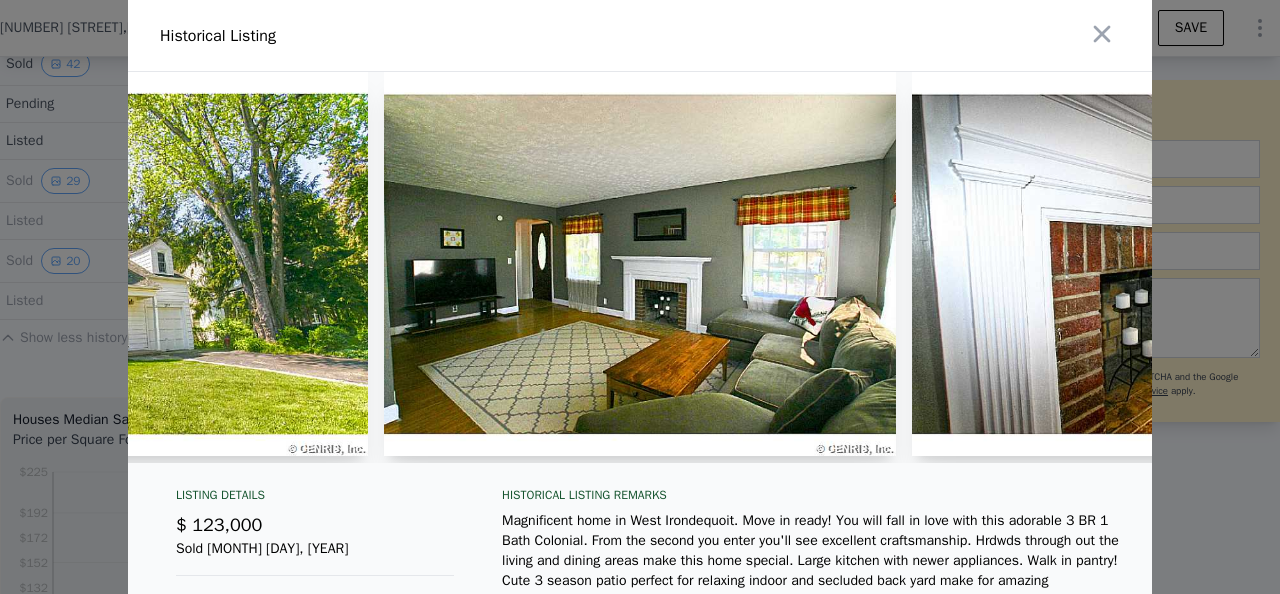 scroll, scrollTop: 0, scrollLeft: 289, axis: horizontal 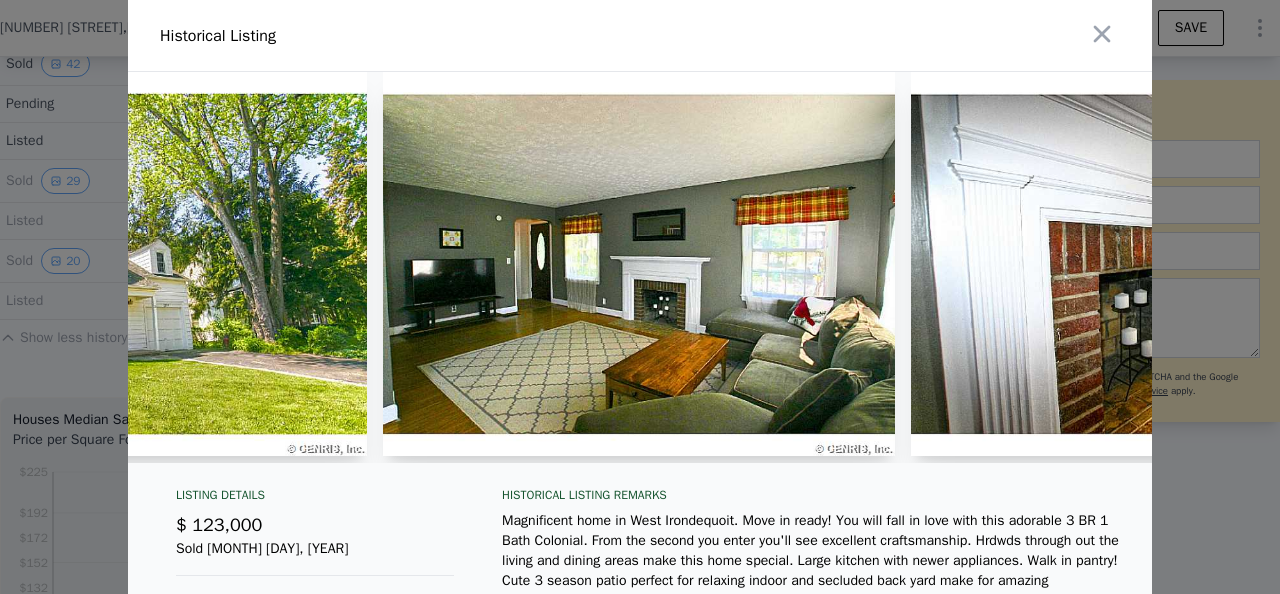 click at bounding box center [640, 297] 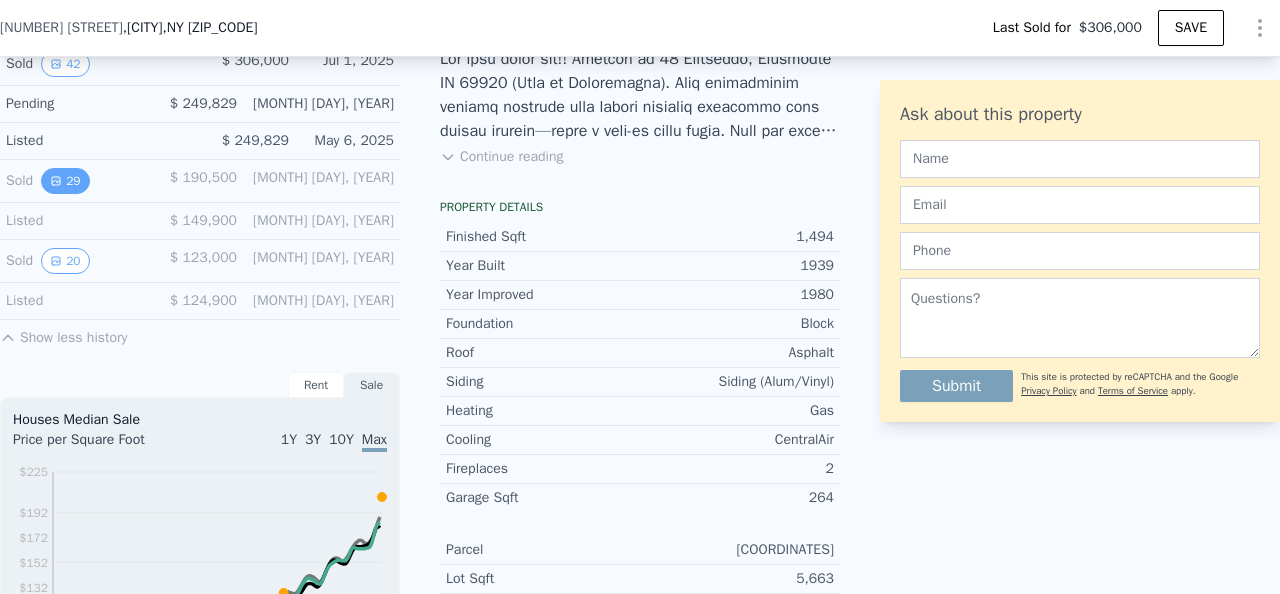 click on "Sold [NUMBER] $ [PRICE] [MONTH] [DAY], [YEAR]" at bounding box center [200, 181] 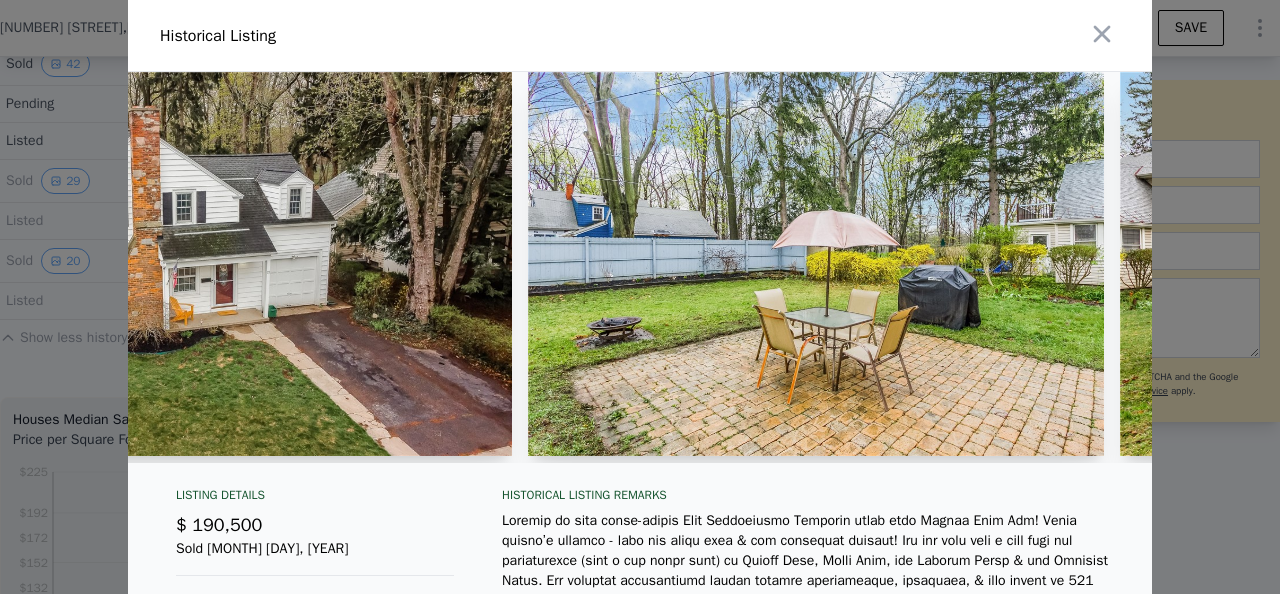 scroll, scrollTop: 0, scrollLeft: 914, axis: horizontal 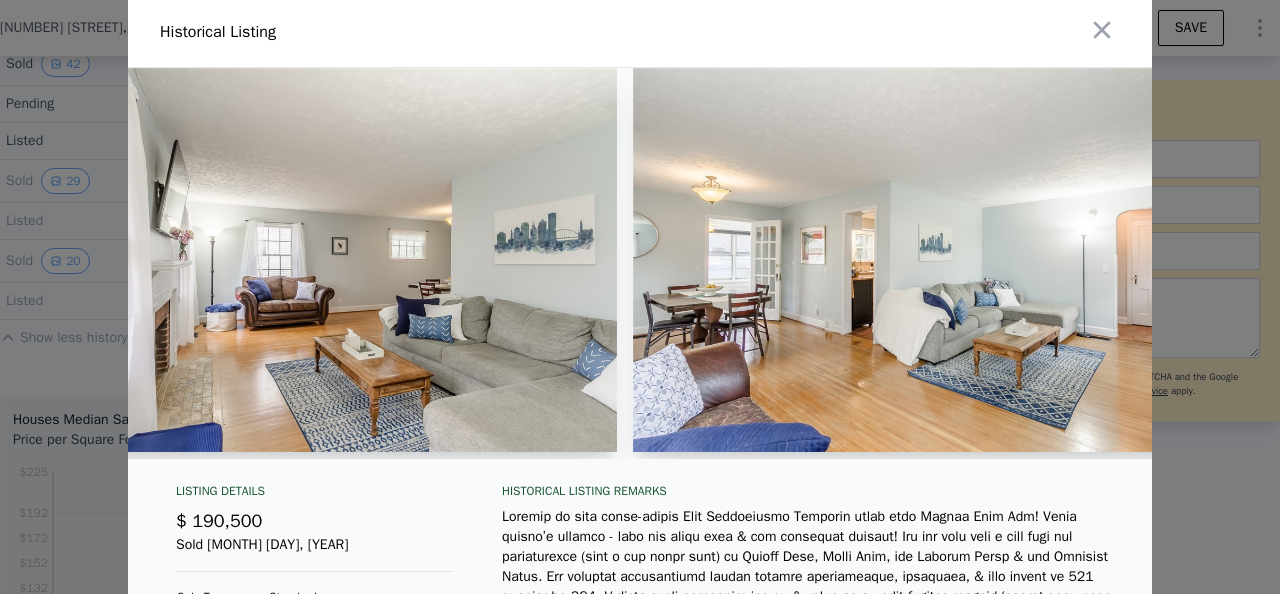 click at bounding box center [640, 297] 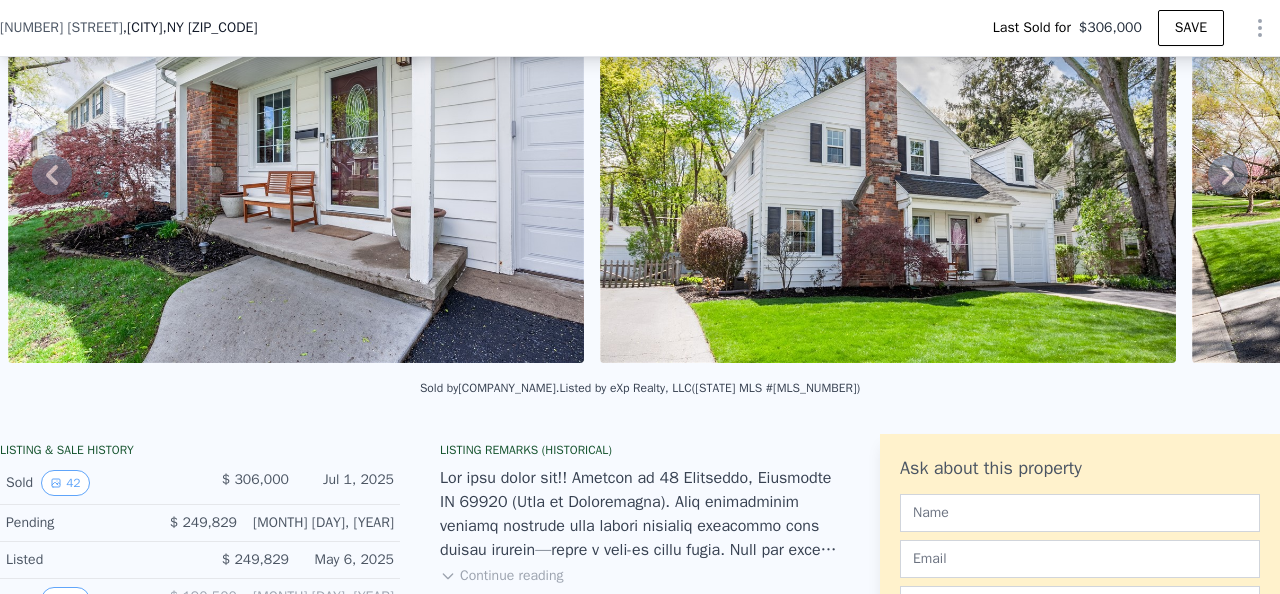 scroll, scrollTop: 505, scrollLeft: 0, axis: vertical 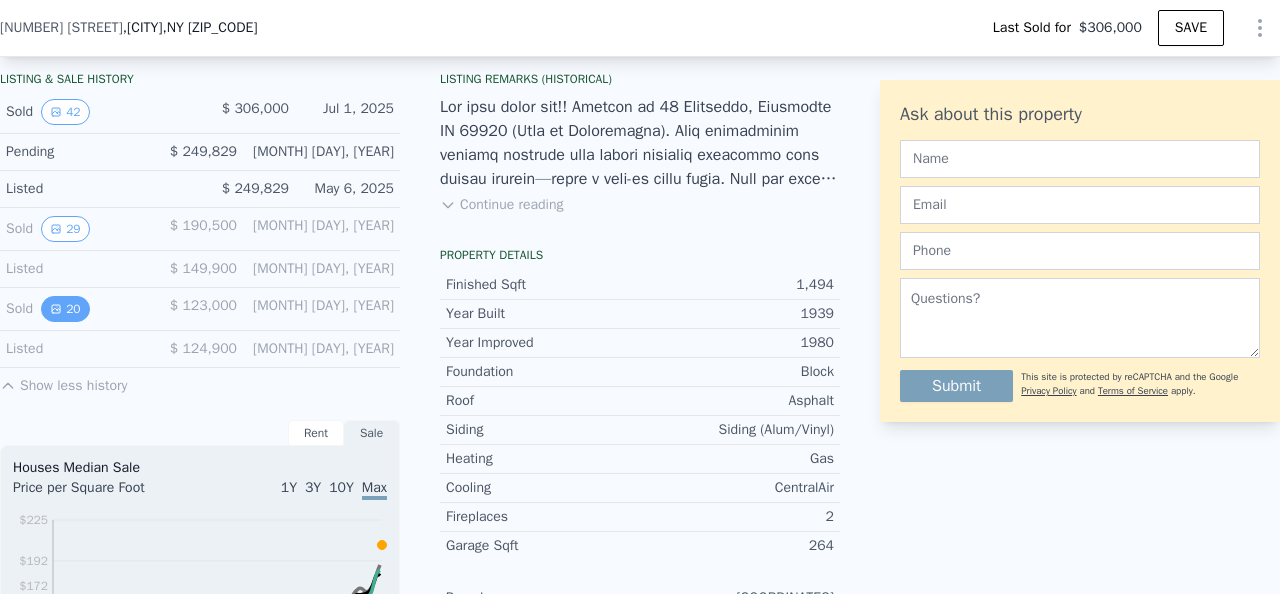 click 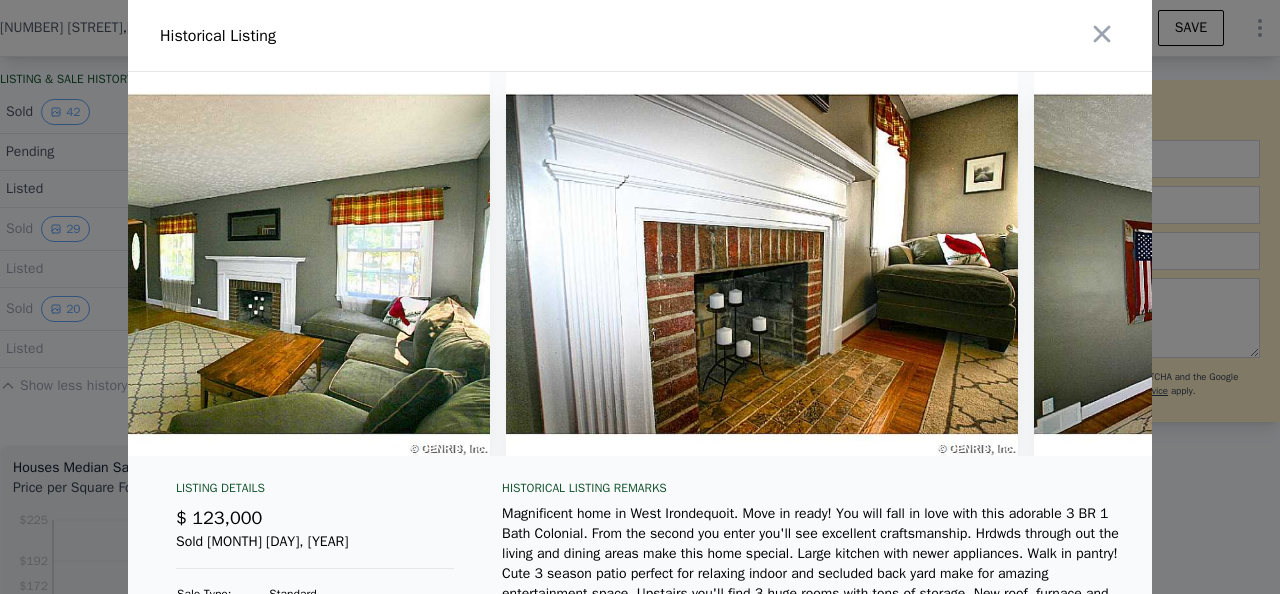 scroll, scrollTop: 0, scrollLeft: 0, axis: both 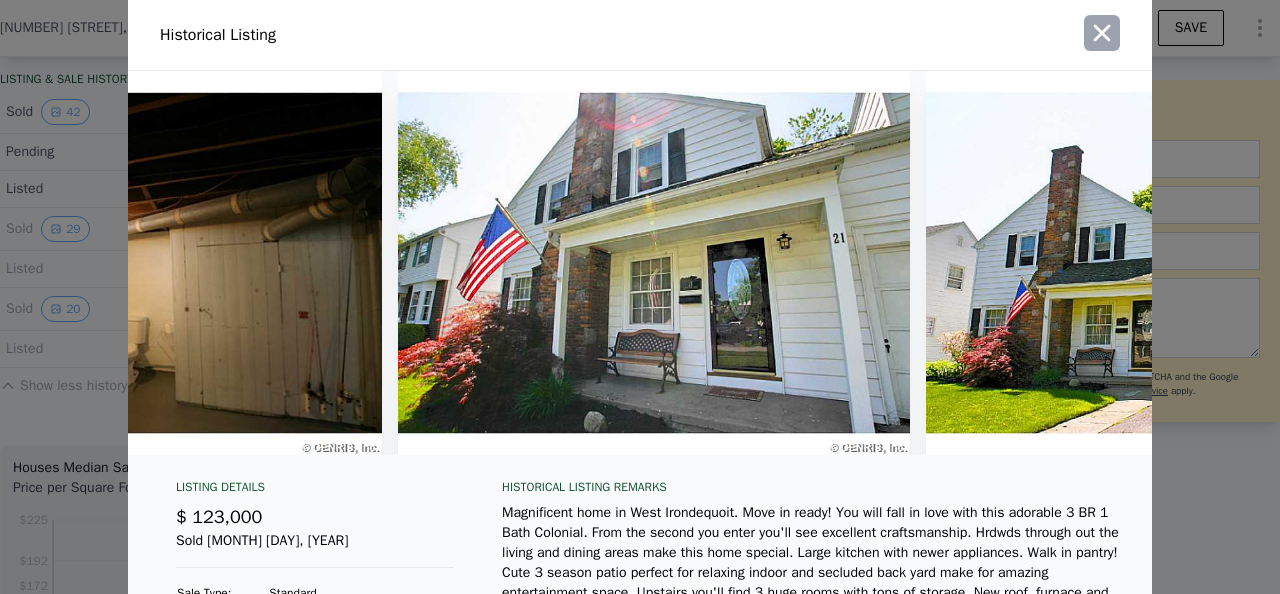 click 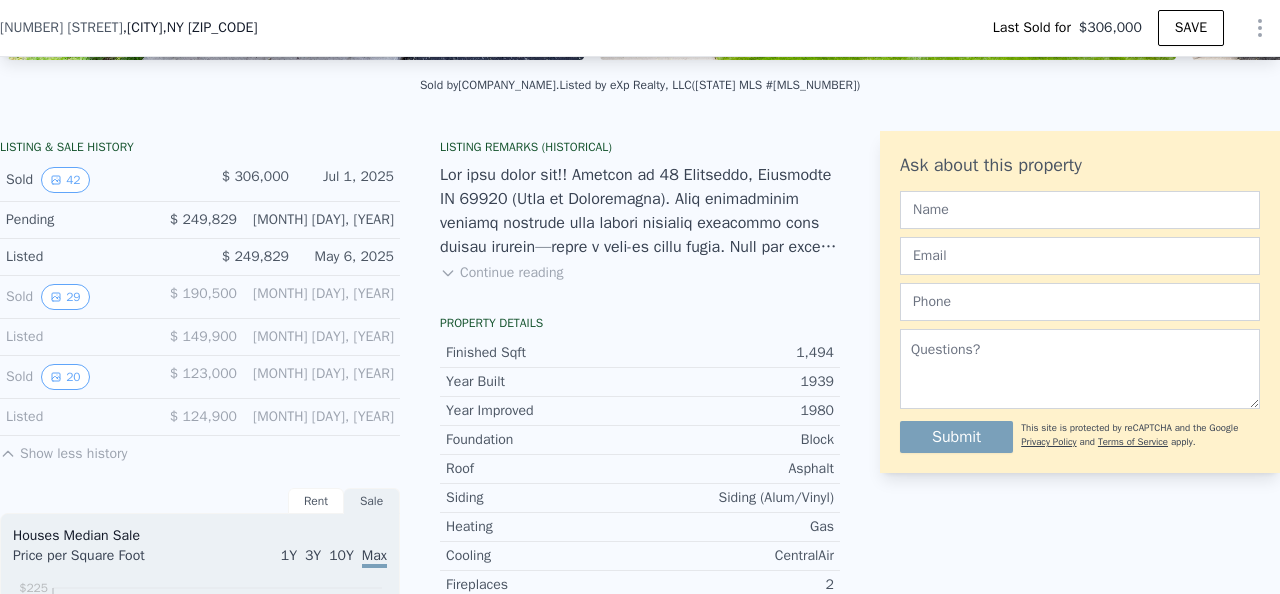 scroll, scrollTop: 431, scrollLeft: 0, axis: vertical 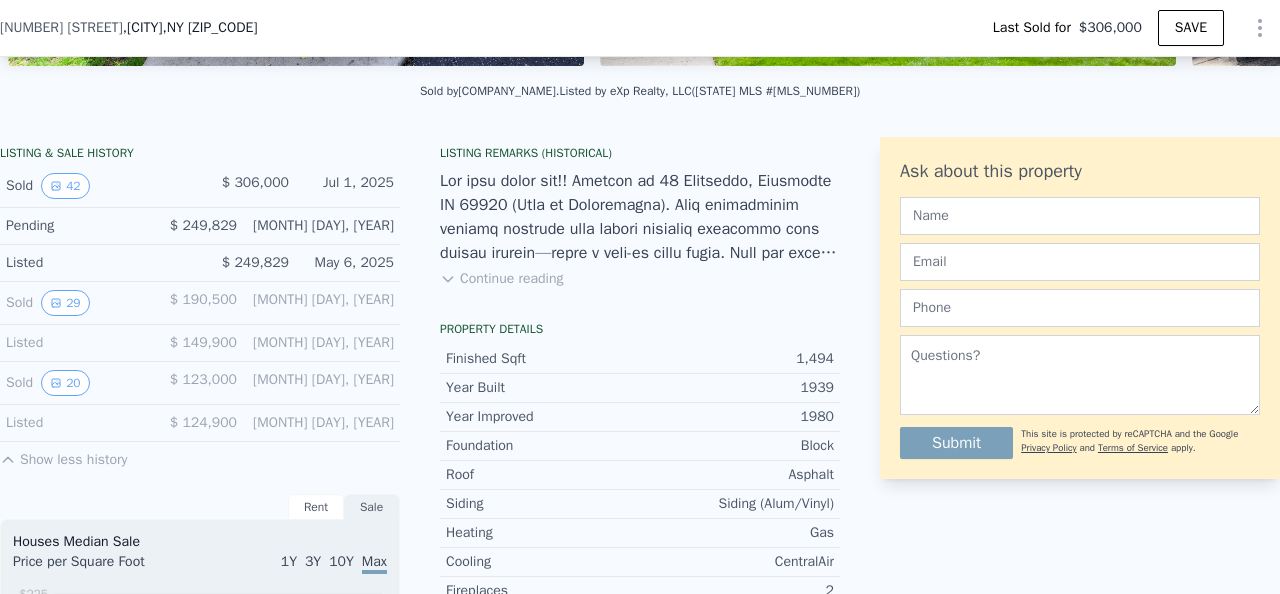 click on "Continue reading" at bounding box center [501, 279] 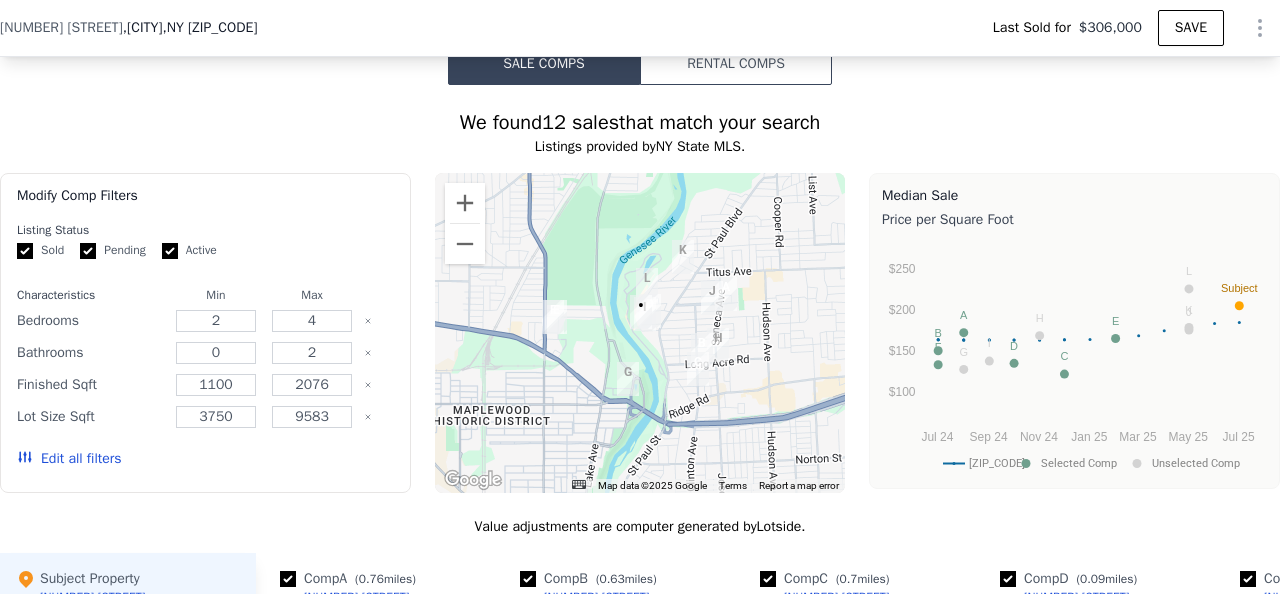scroll, scrollTop: 2214, scrollLeft: 0, axis: vertical 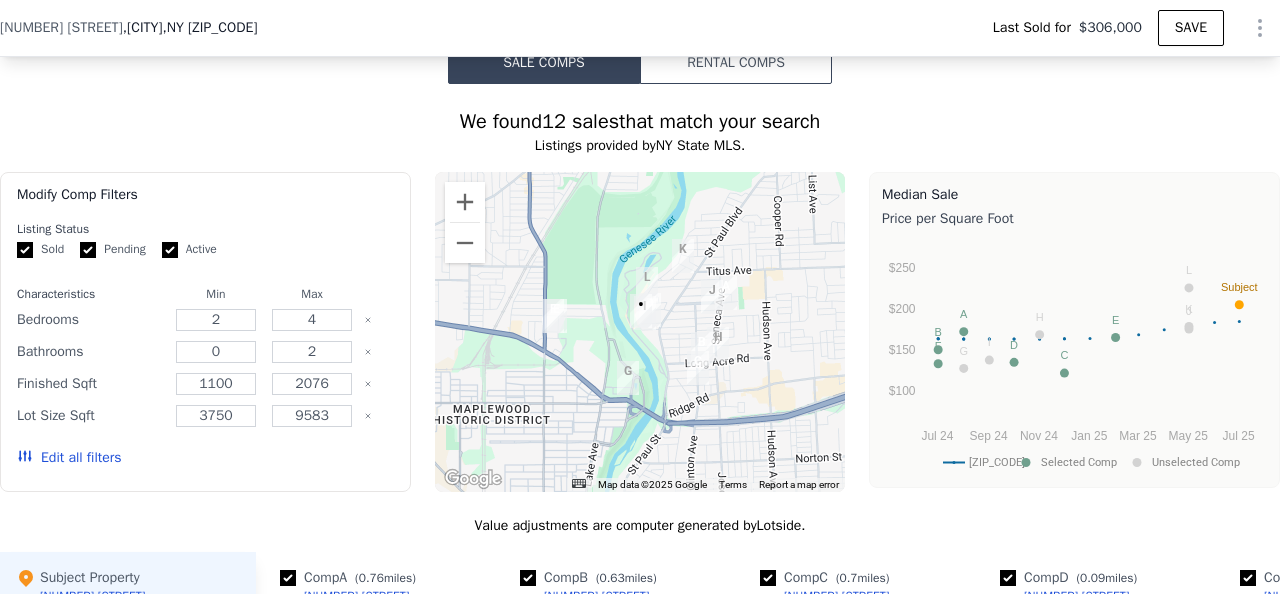 click at bounding box center [645, 313] 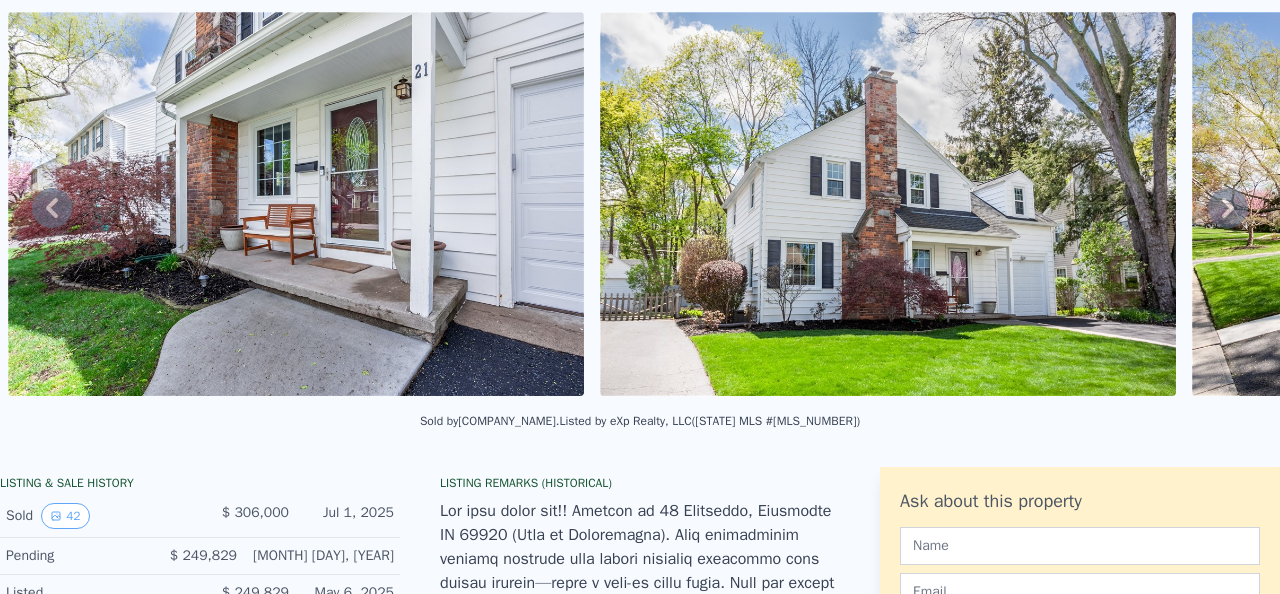 scroll, scrollTop: 0, scrollLeft: 0, axis: both 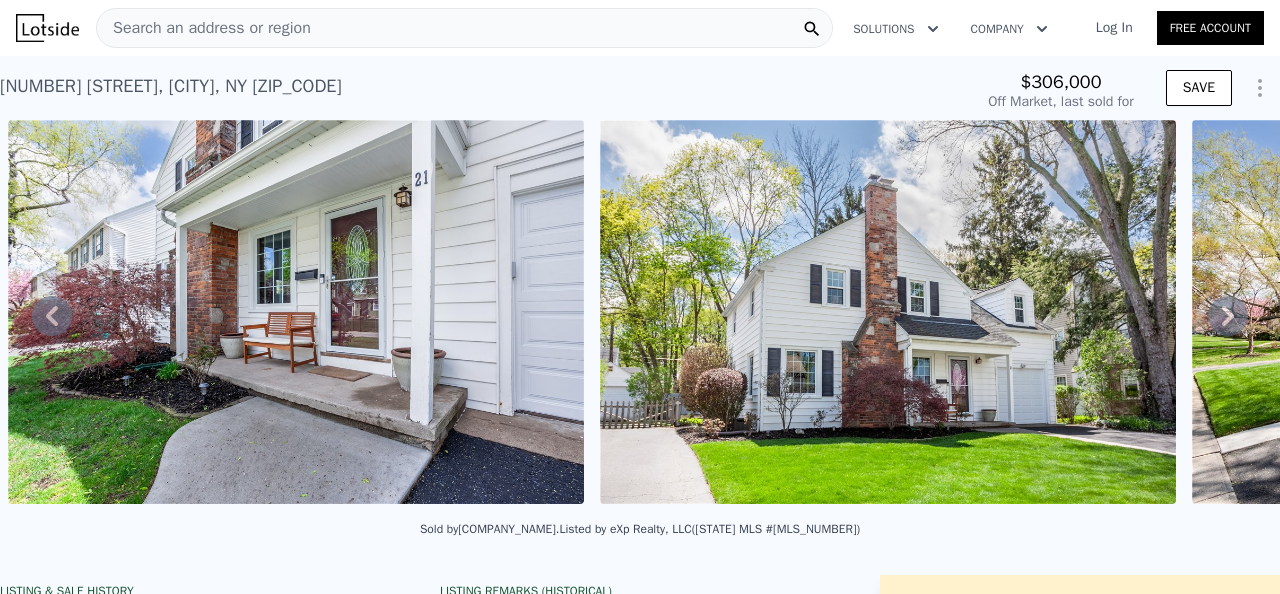 click on "Search an address or region" at bounding box center (204, 28) 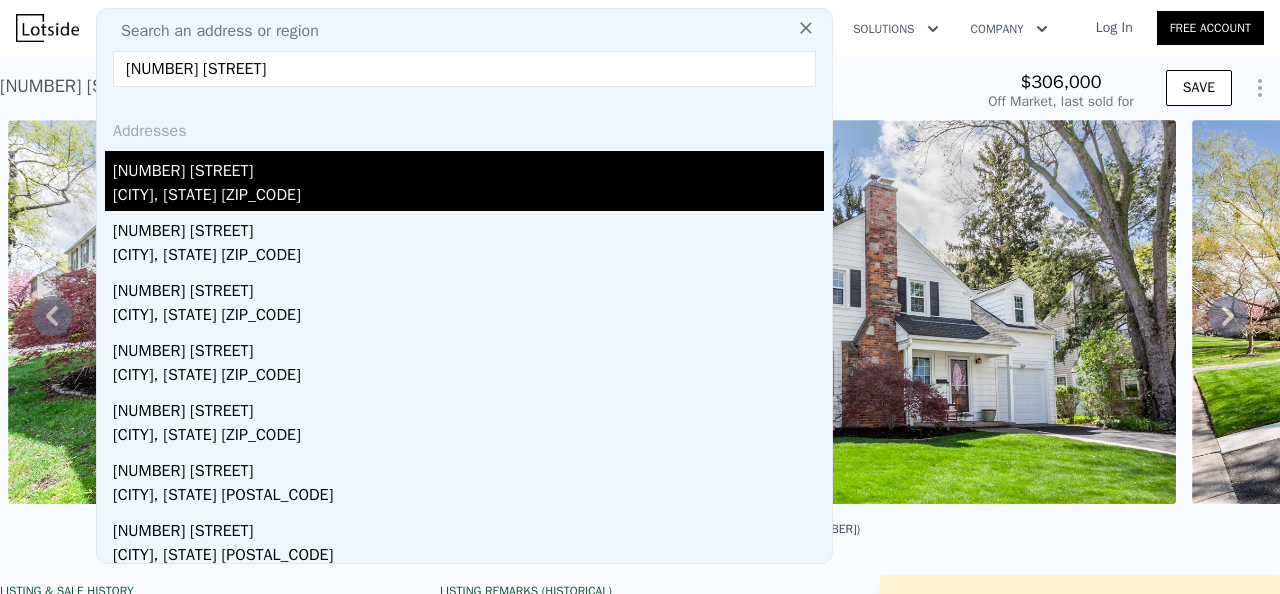 type on "[NUMBER] [STREET]" 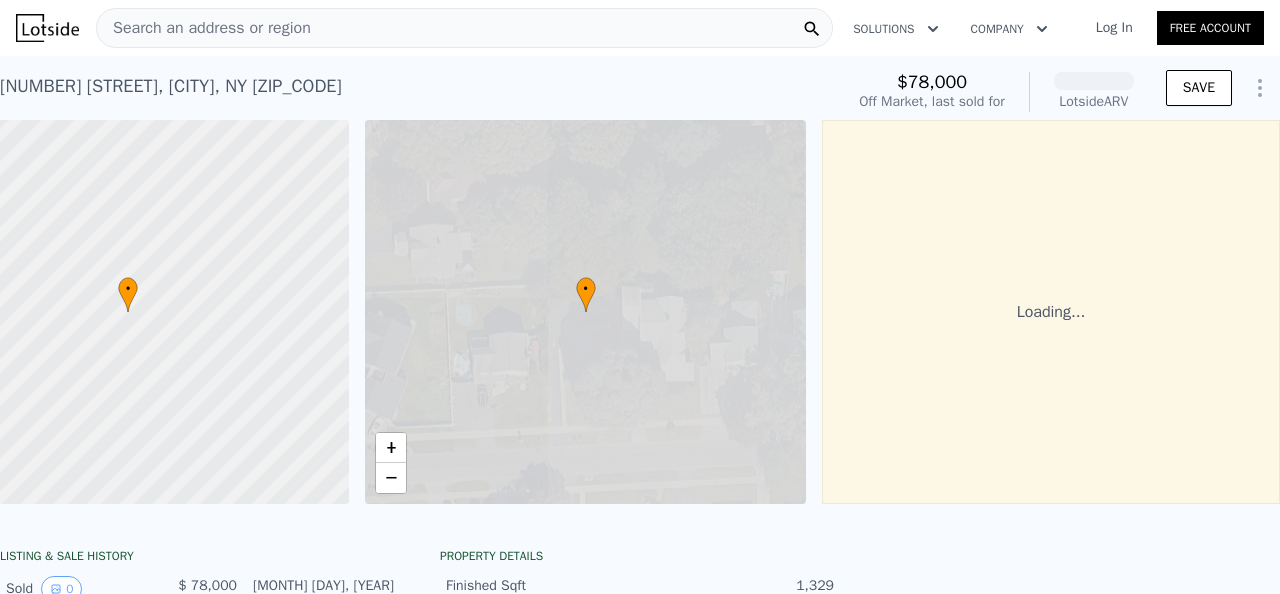 scroll, scrollTop: 0, scrollLeft: 101, axis: horizontal 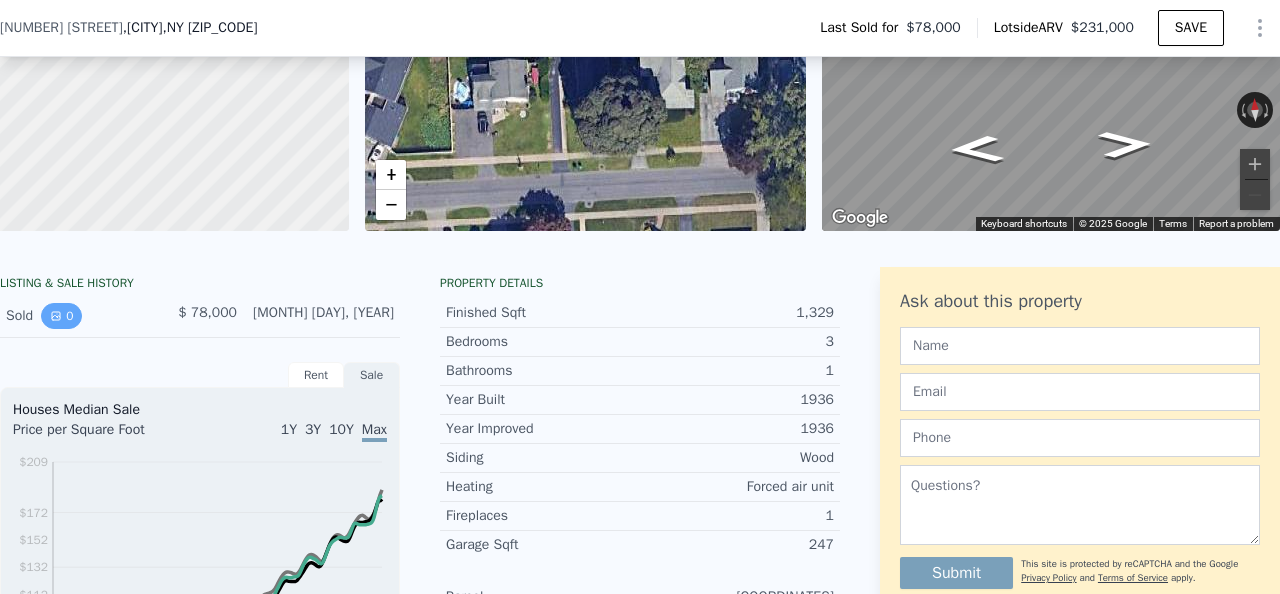 click on "0" at bounding box center [61, 316] 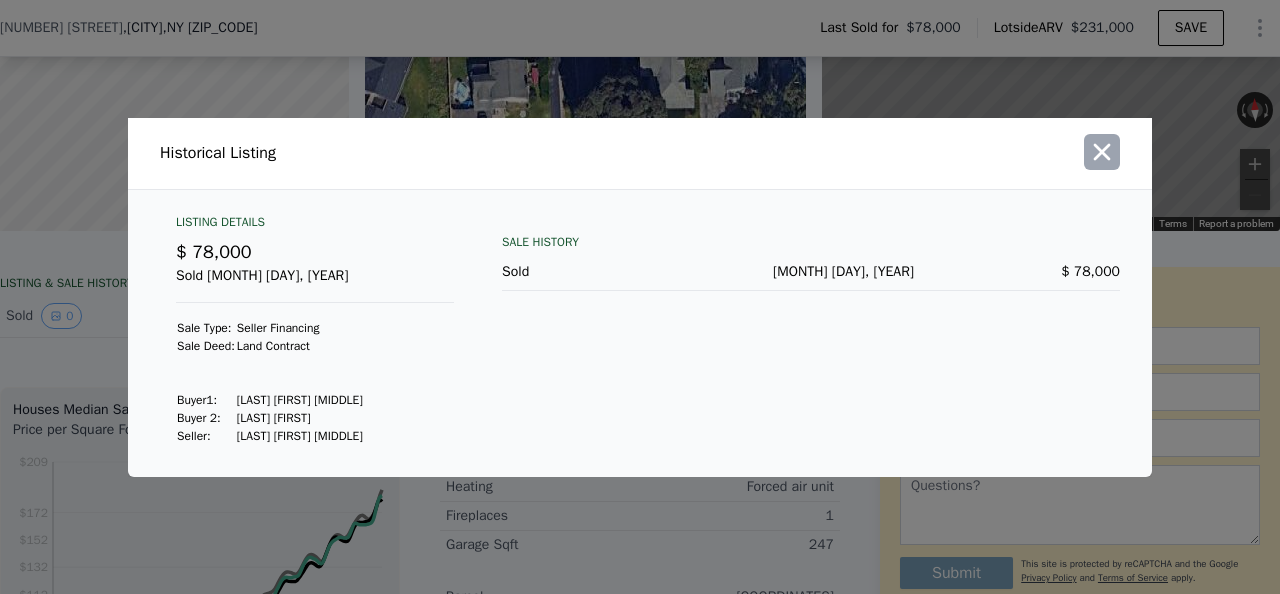 click 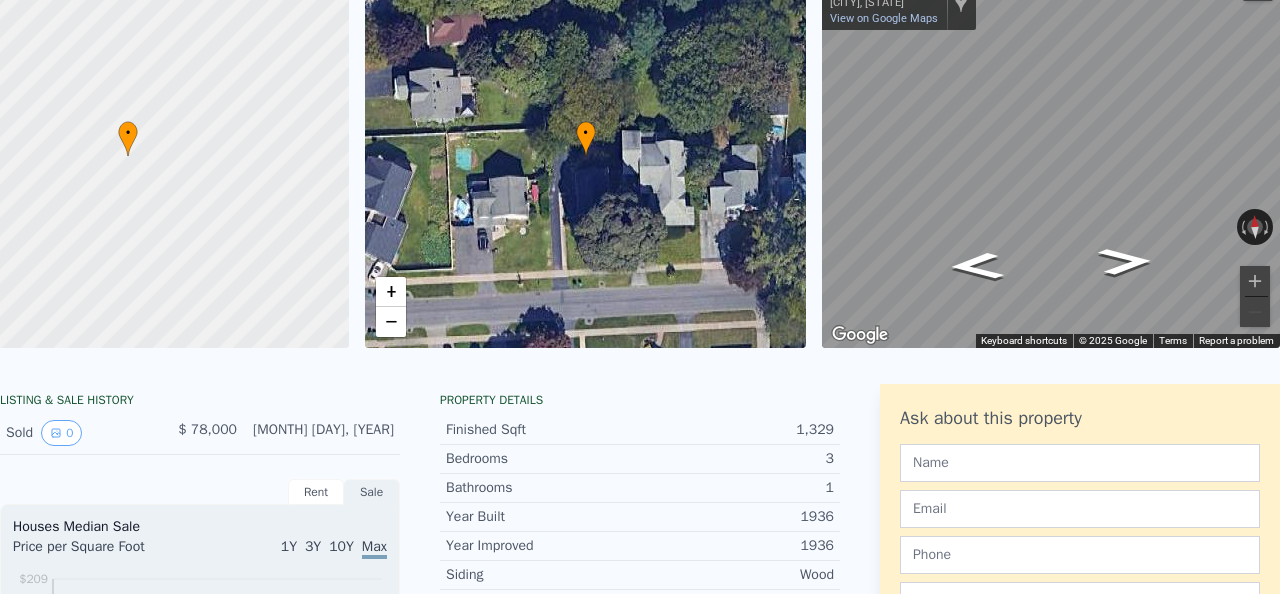 scroll, scrollTop: 7, scrollLeft: 0, axis: vertical 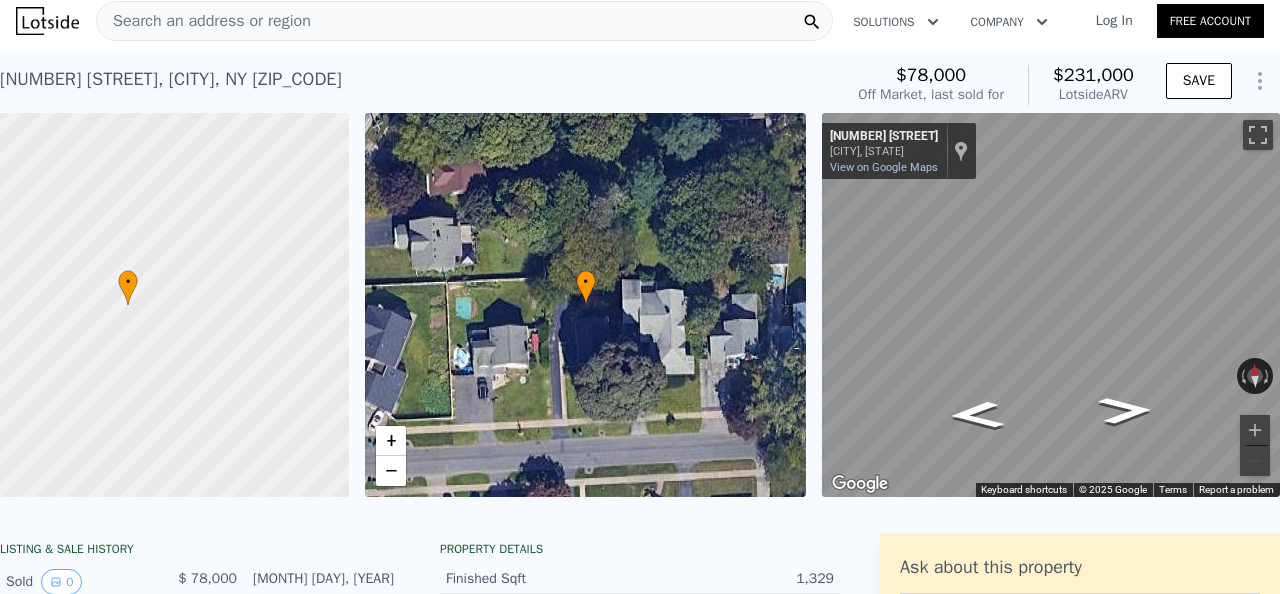 click on "Search an address or region" at bounding box center (464, 21) 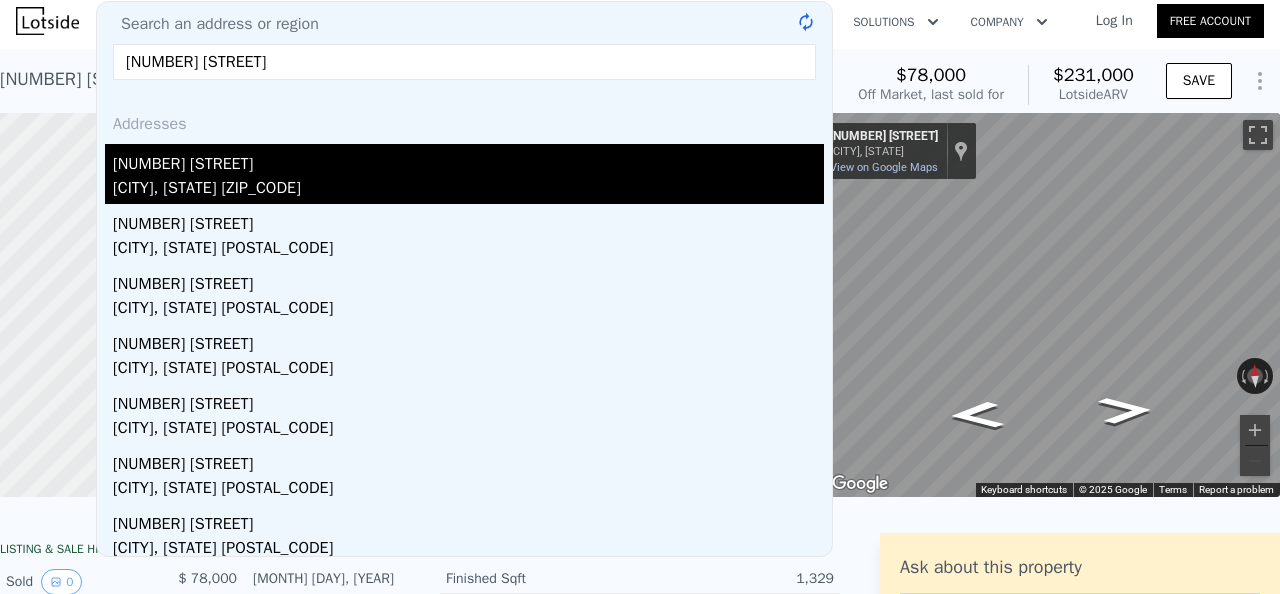 type on "[NUMBER] [STREET]" 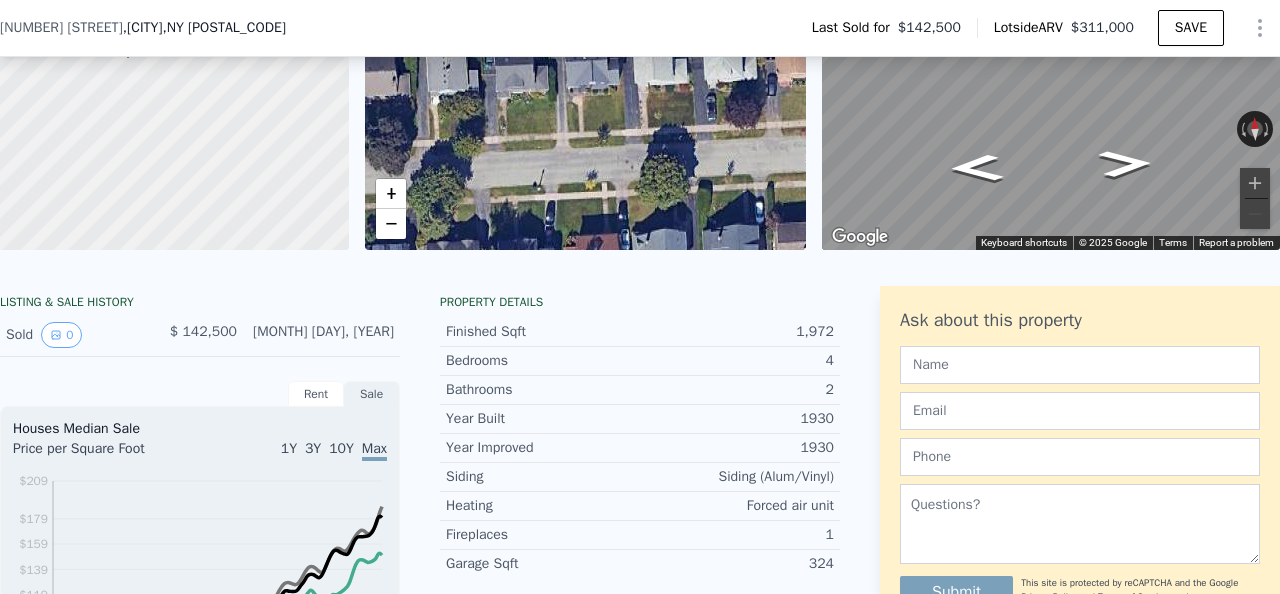 scroll, scrollTop: 259, scrollLeft: 0, axis: vertical 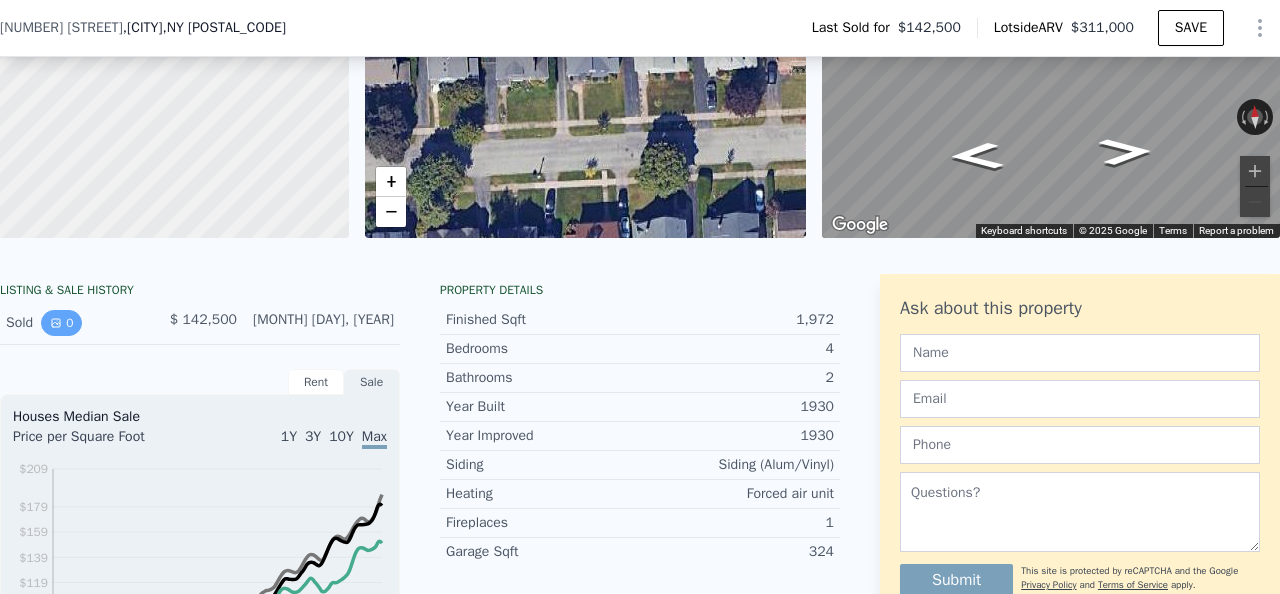 click on "0" at bounding box center (61, 323) 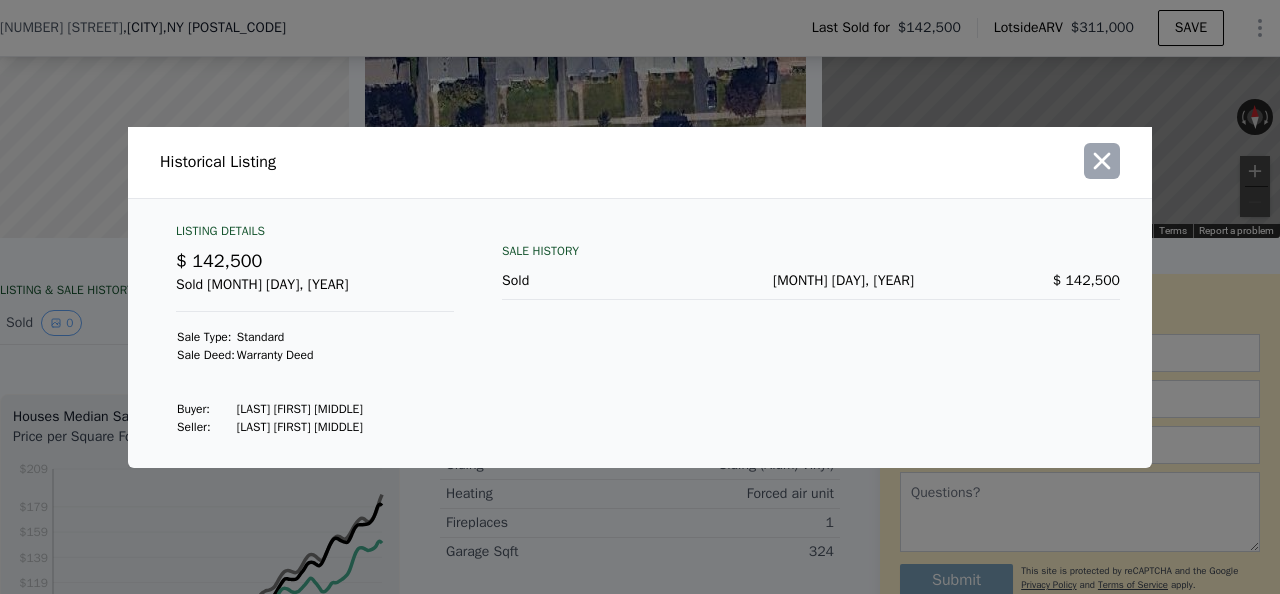 click 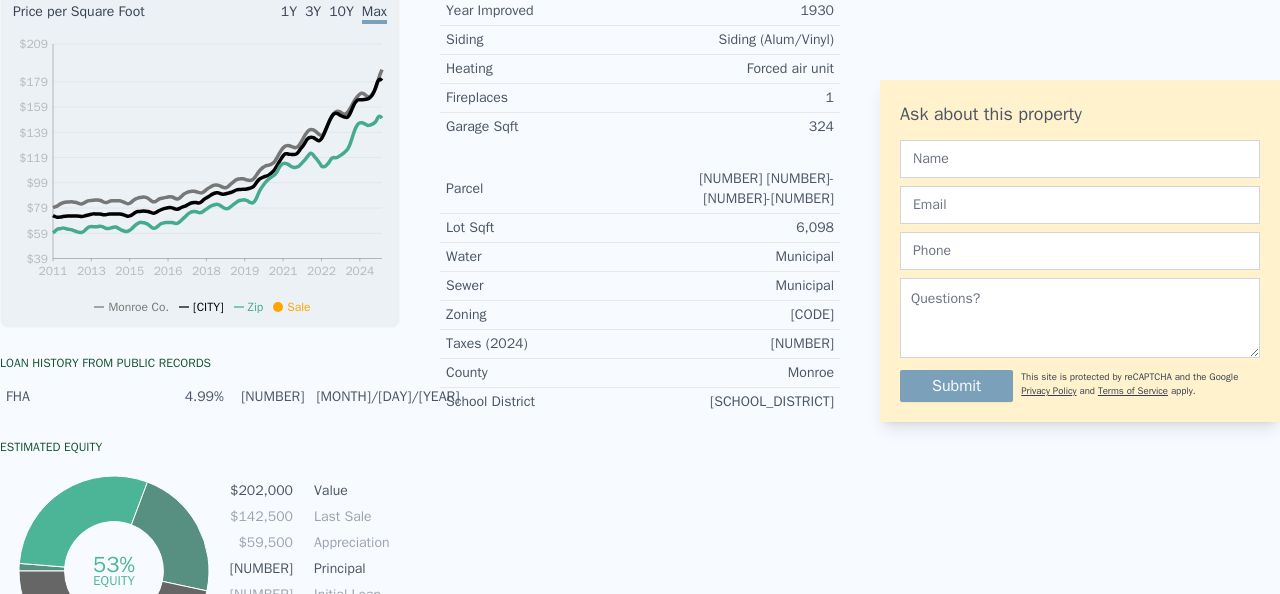 scroll, scrollTop: 0, scrollLeft: 0, axis: both 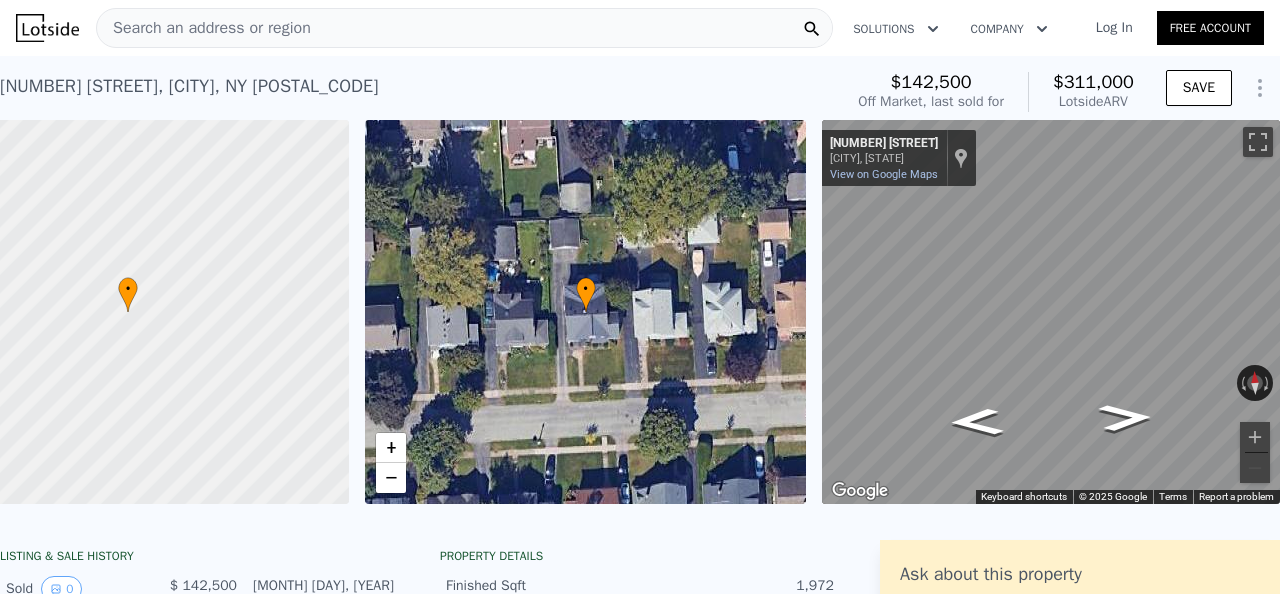 click on "Search an address or region" at bounding box center [464, 28] 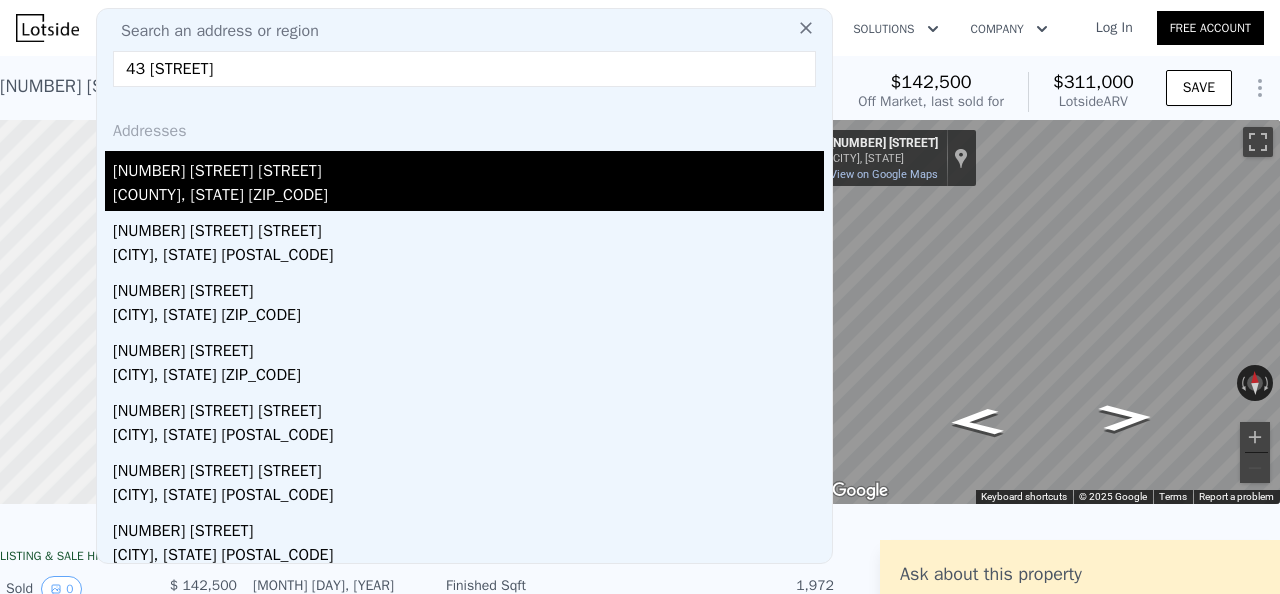 type on "43 [STREET]" 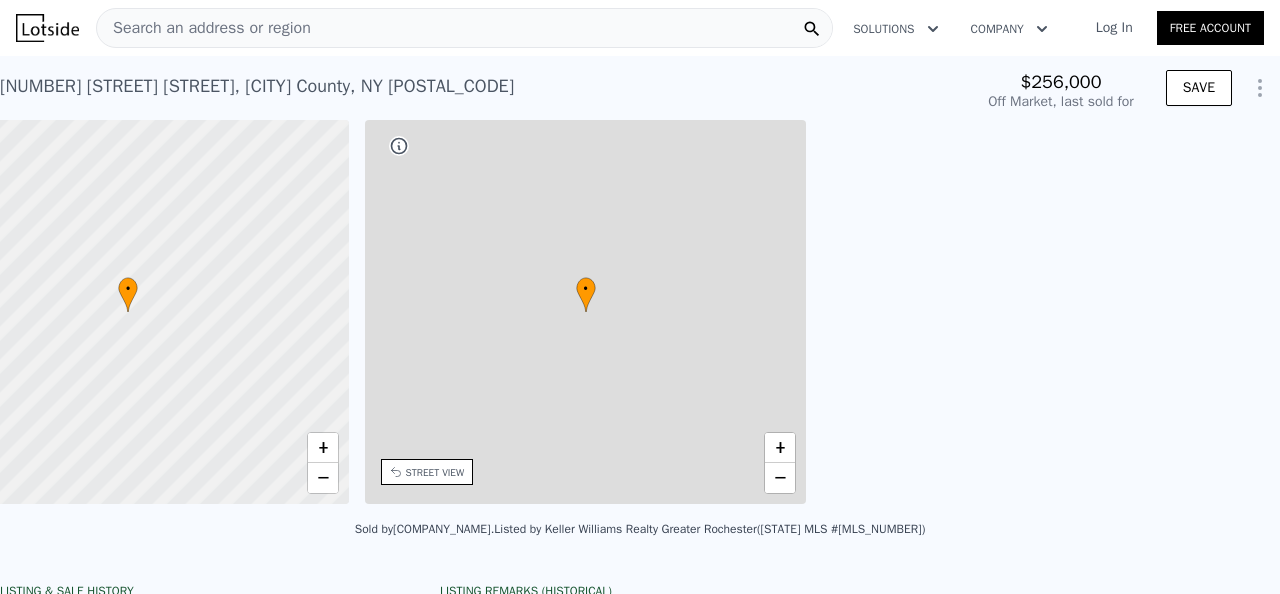 scroll, scrollTop: 0, scrollLeft: 465, axis: horizontal 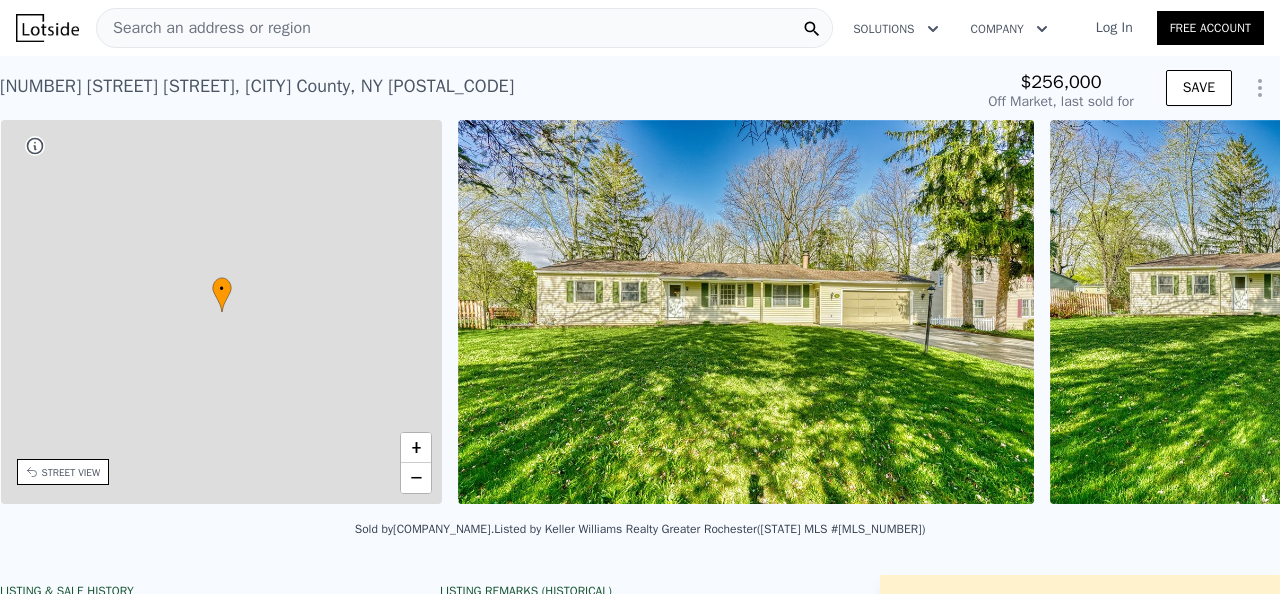type on "[NUMBER]" 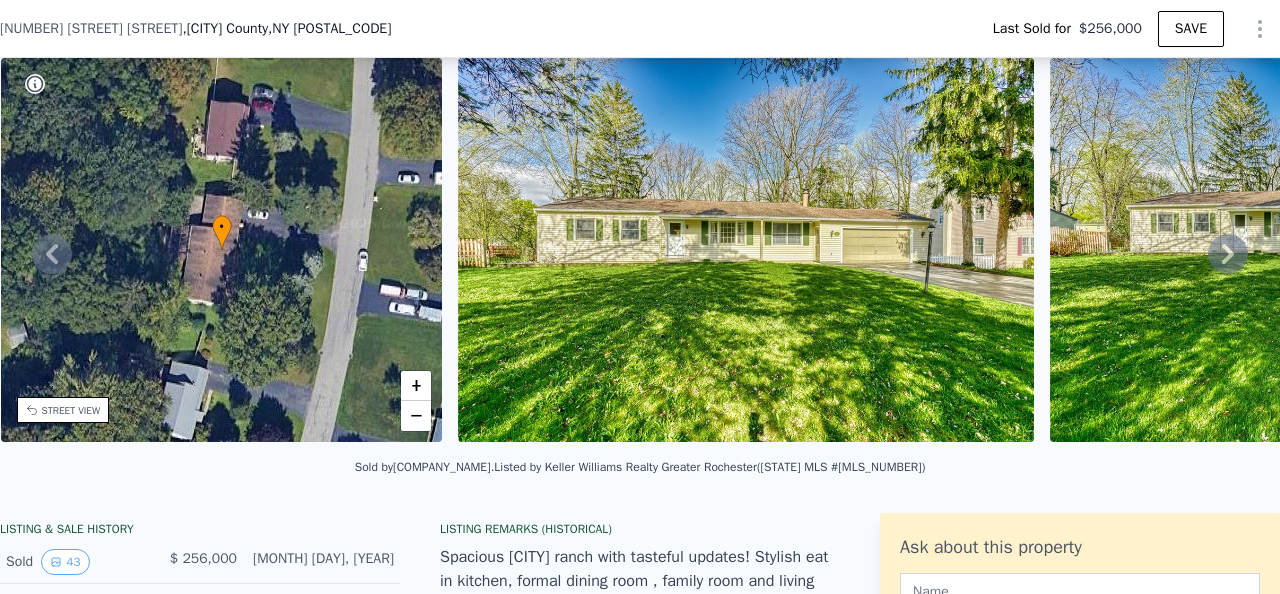 scroll, scrollTop: 383, scrollLeft: 0, axis: vertical 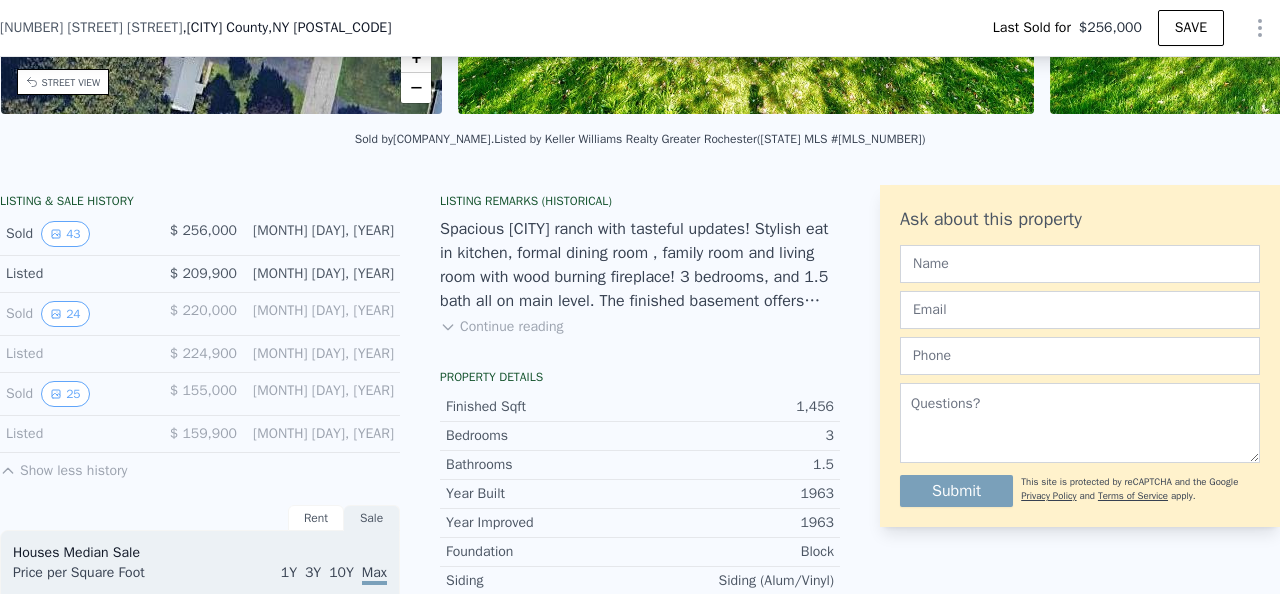 click on "Show less history" at bounding box center [63, 467] 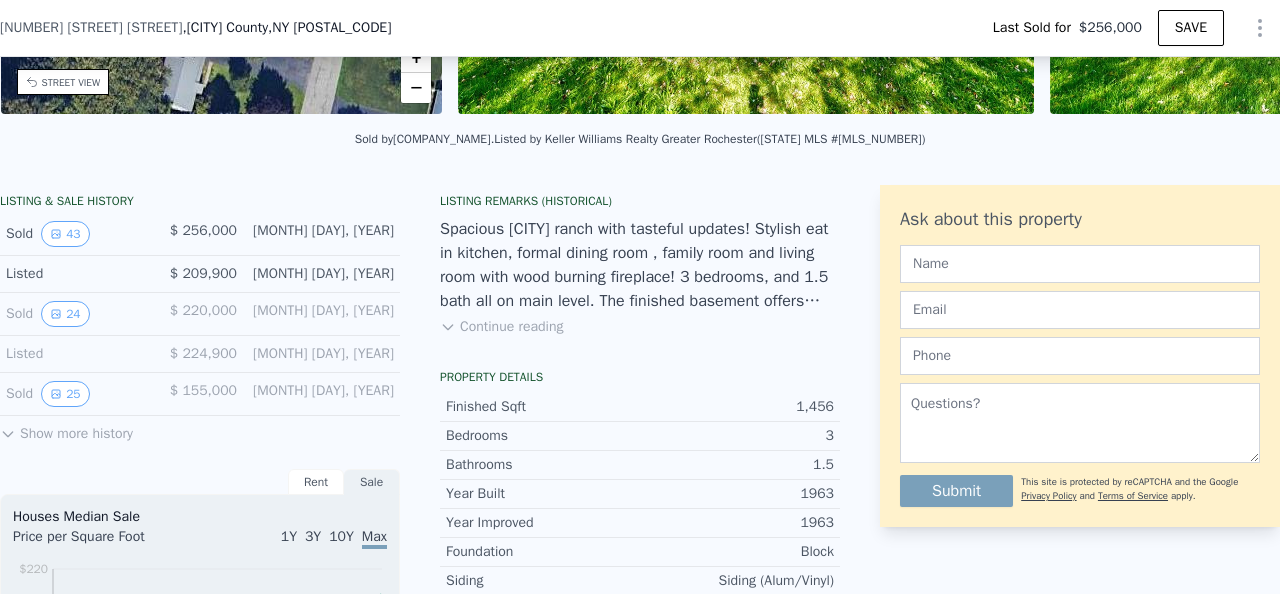 click on "Show more history" at bounding box center (66, 430) 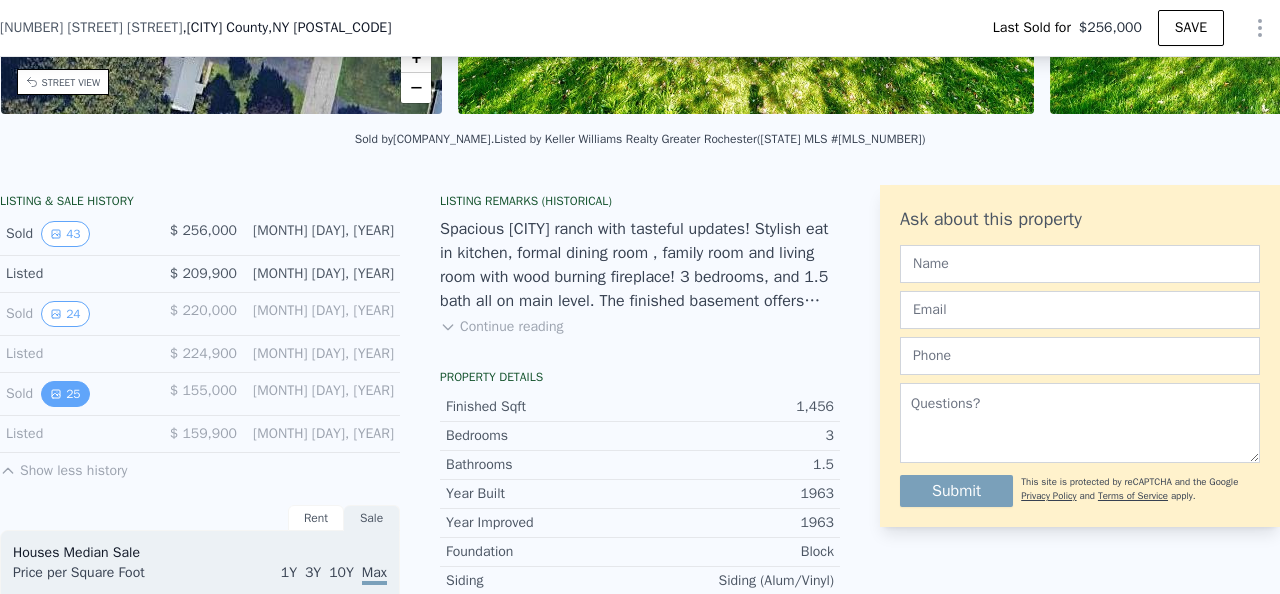 click on "25" at bounding box center (65, 394) 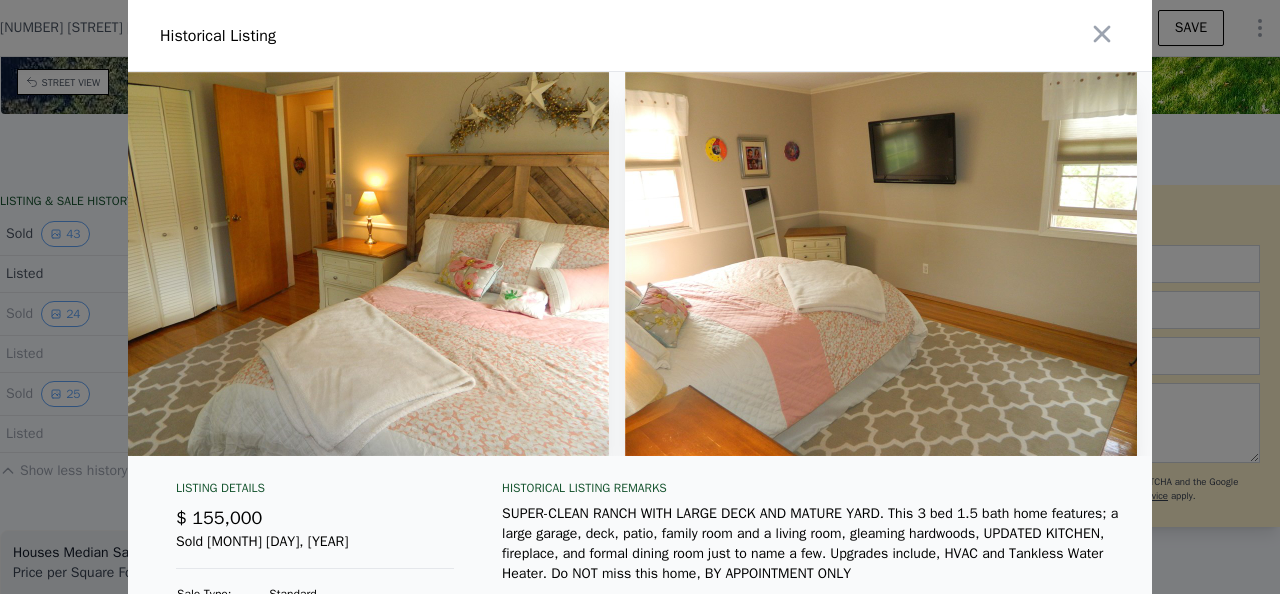scroll, scrollTop: 0, scrollLeft: 11632, axis: horizontal 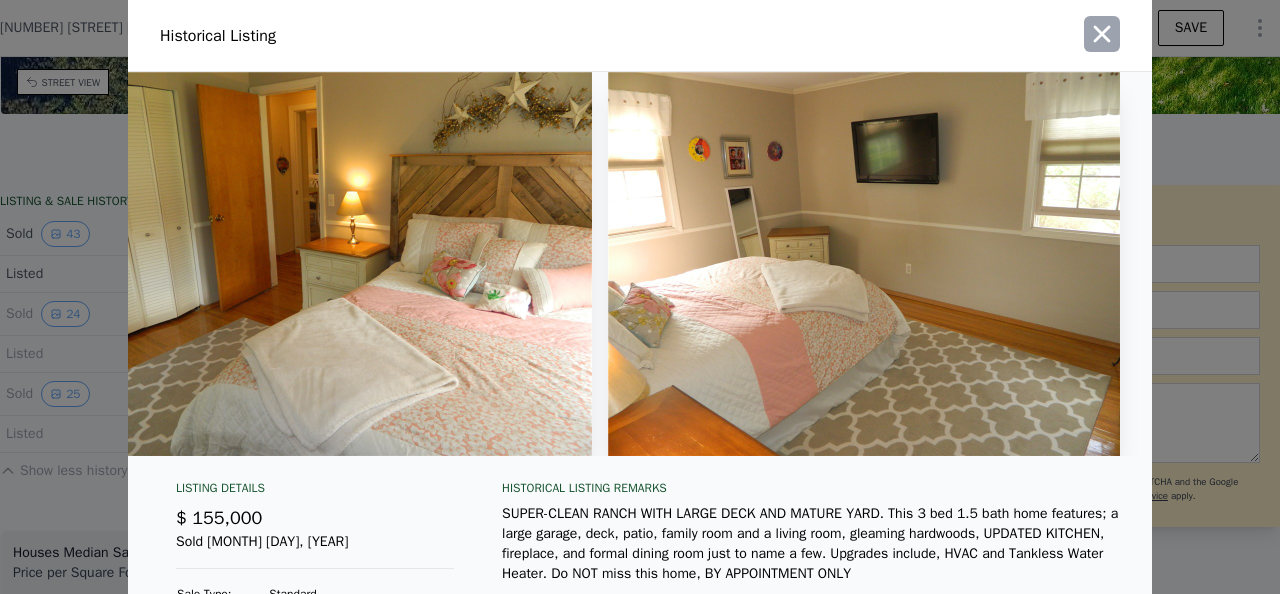 click 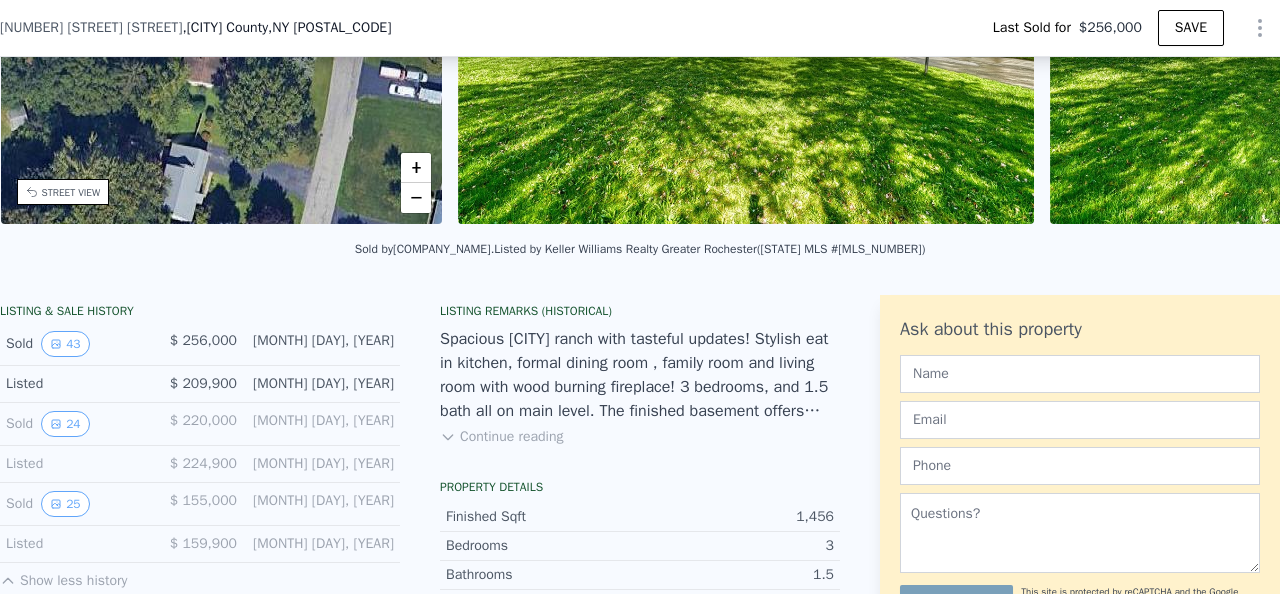 scroll, scrollTop: 266, scrollLeft: 0, axis: vertical 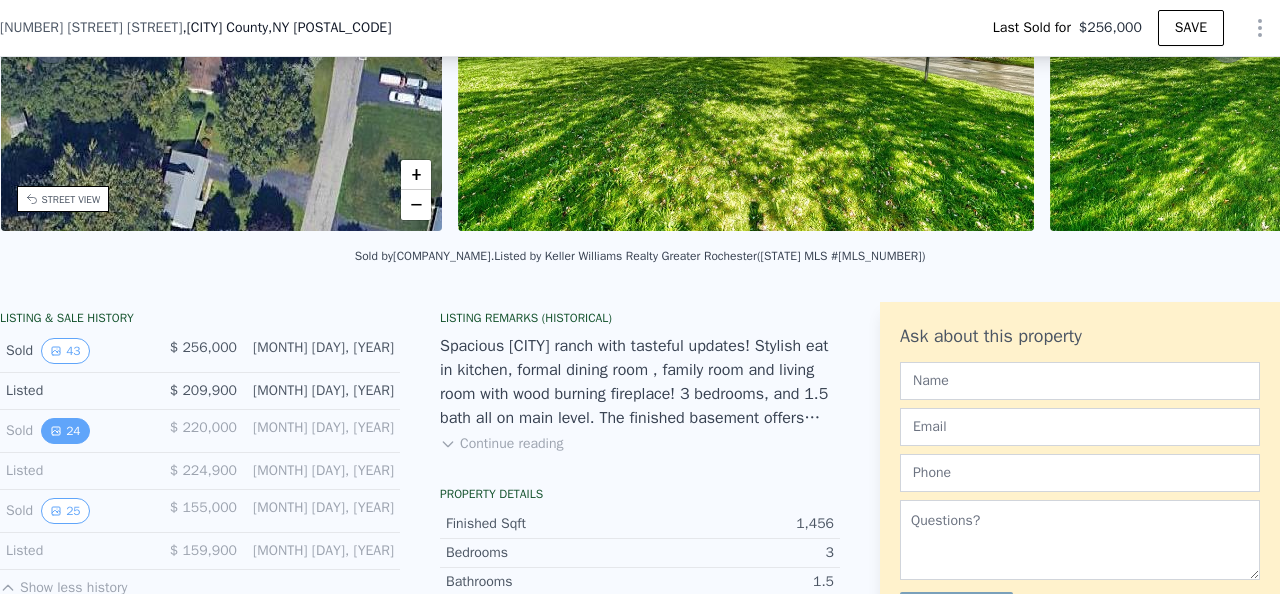 click on "24" at bounding box center [65, 431] 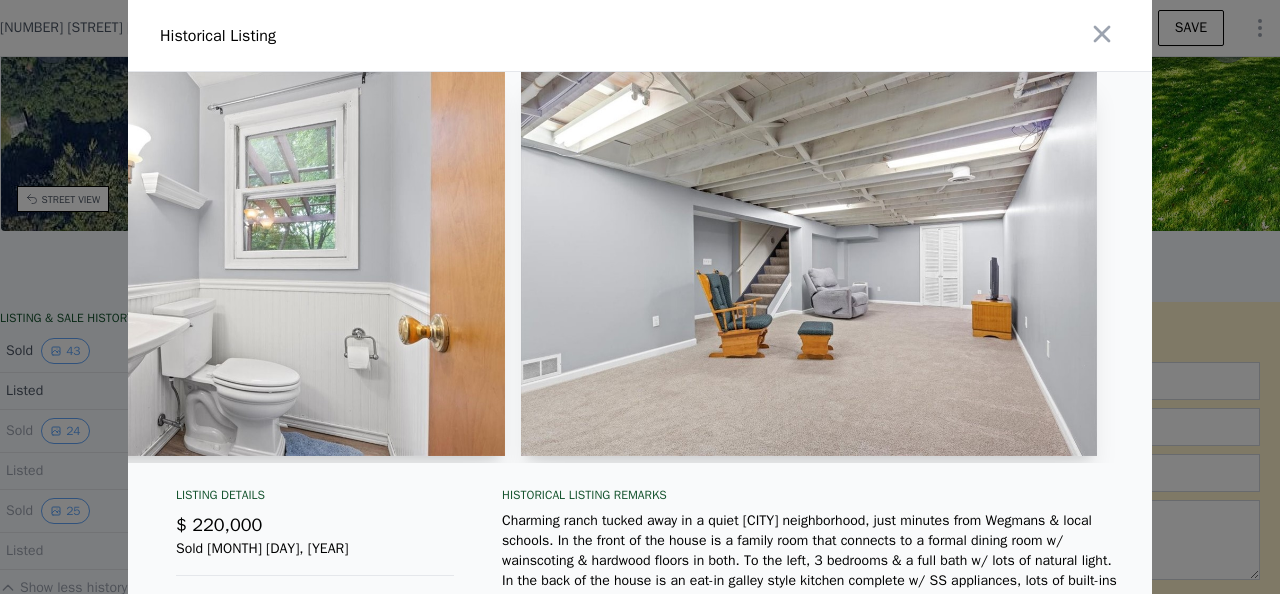 scroll, scrollTop: 0, scrollLeft: 11589, axis: horizontal 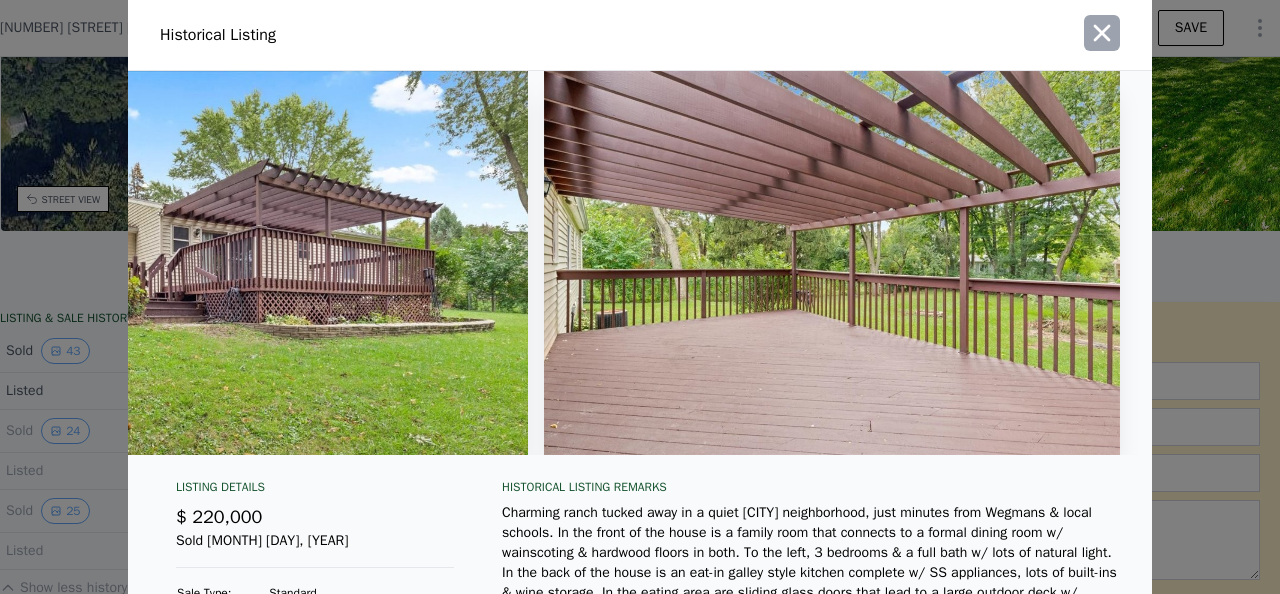 click 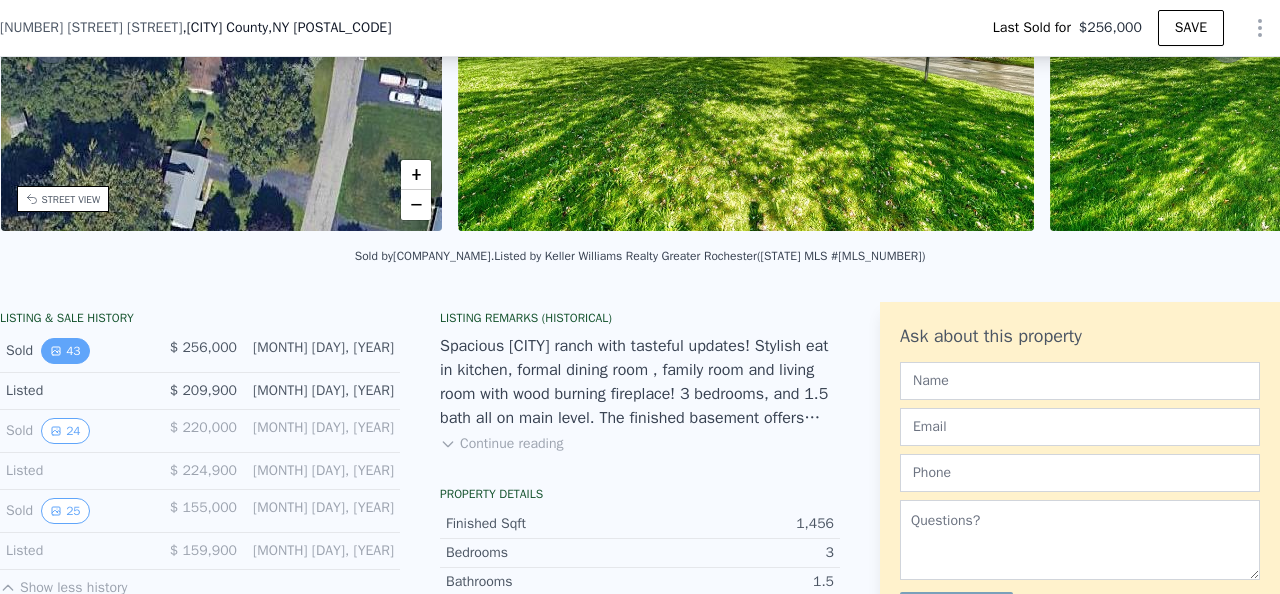 click on "43" at bounding box center [65, 351] 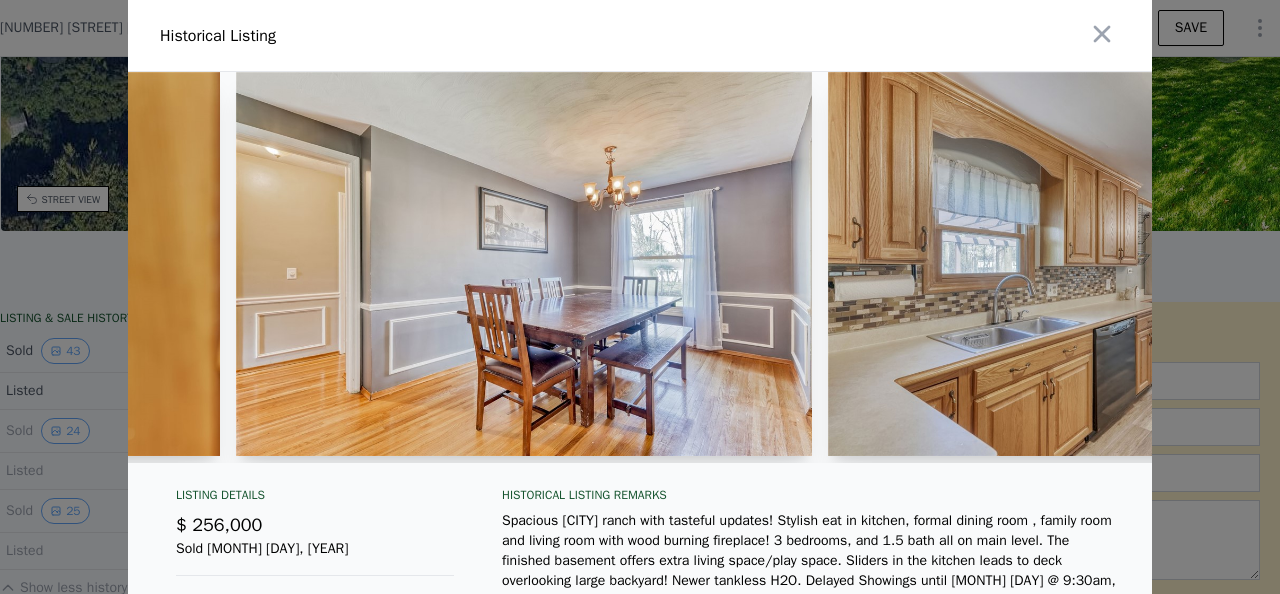 scroll, scrollTop: 0, scrollLeft: 5832, axis: horizontal 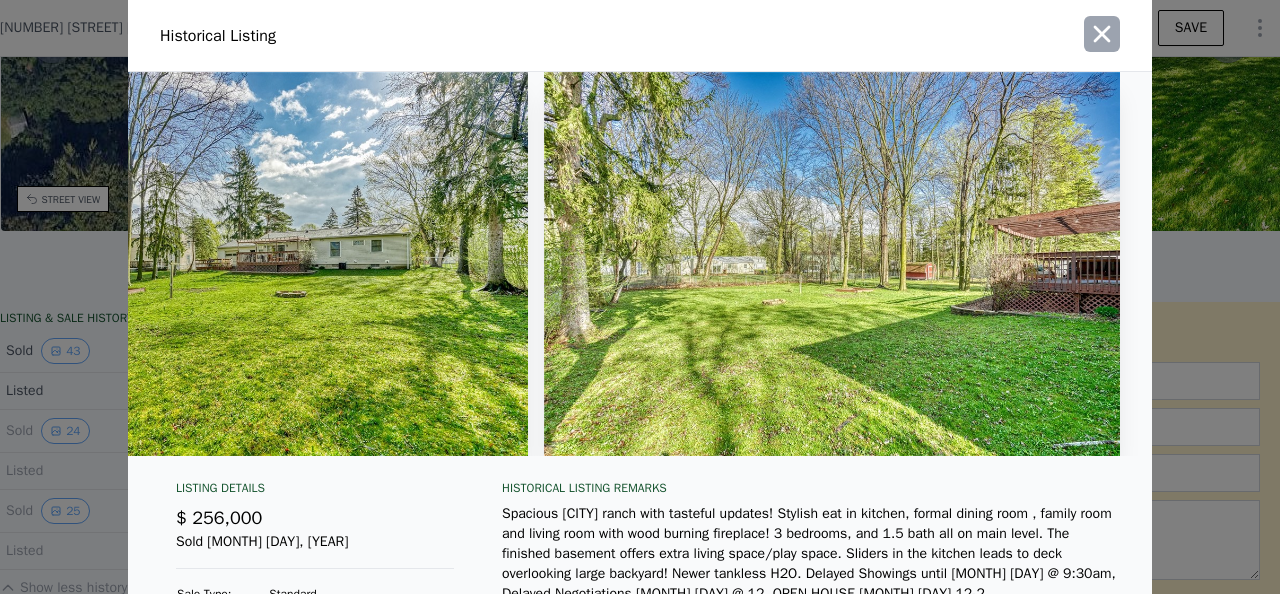 click 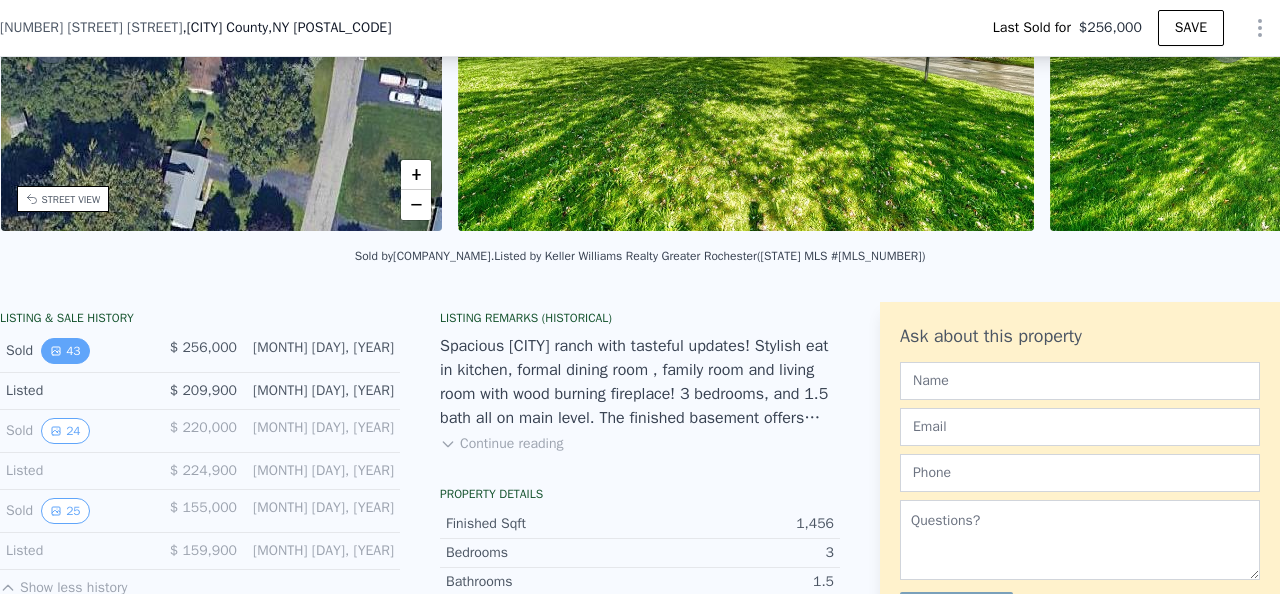 click on "43" at bounding box center (65, 351) 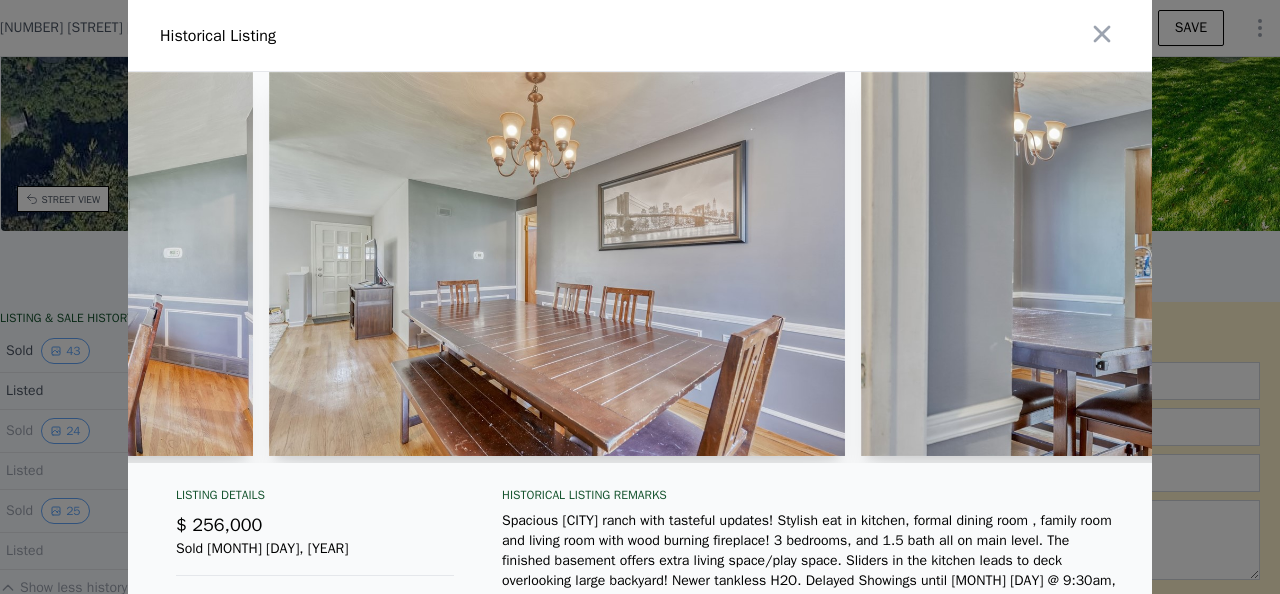 scroll, scrollTop: 0, scrollLeft: 4622, axis: horizontal 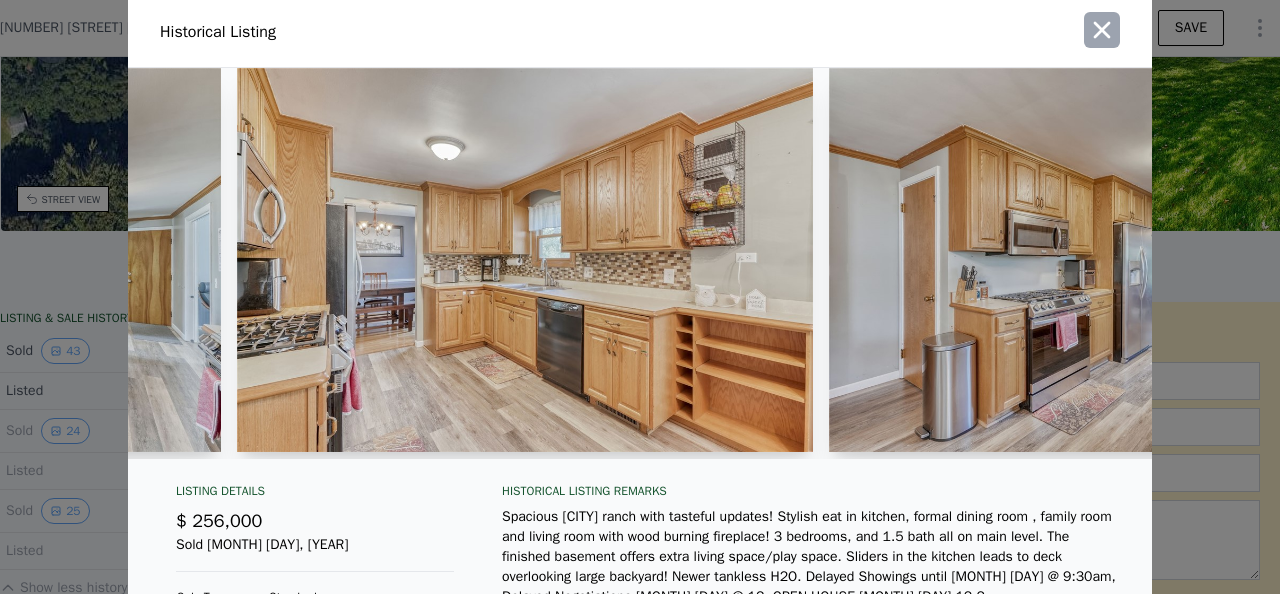 click 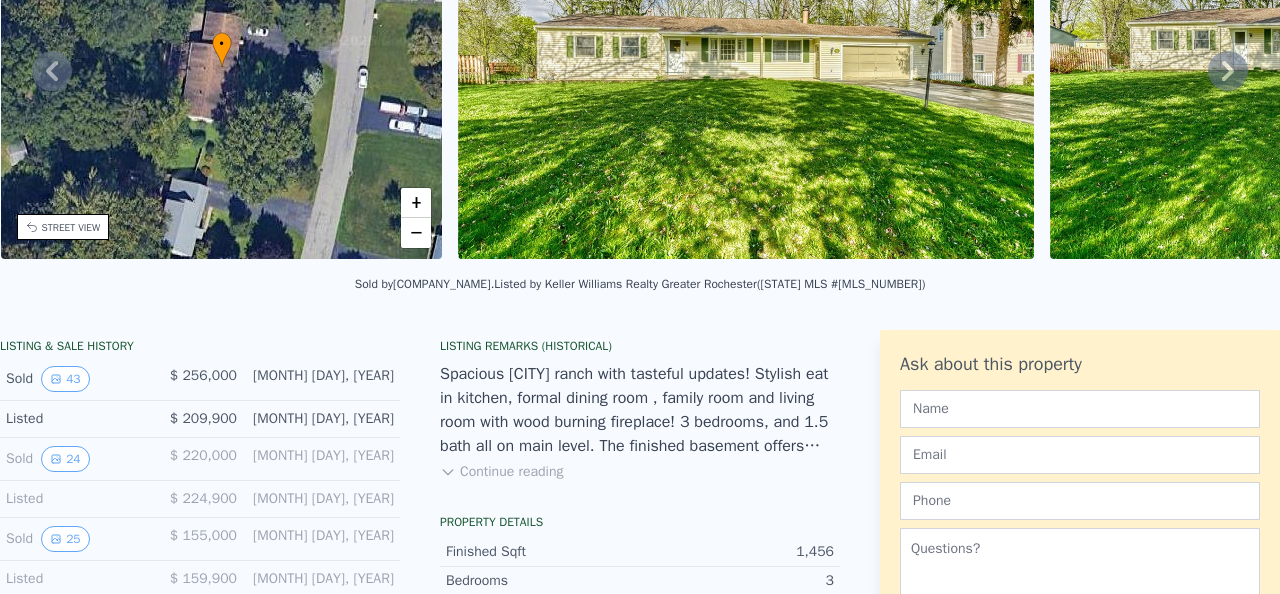 scroll, scrollTop: 0, scrollLeft: 0, axis: both 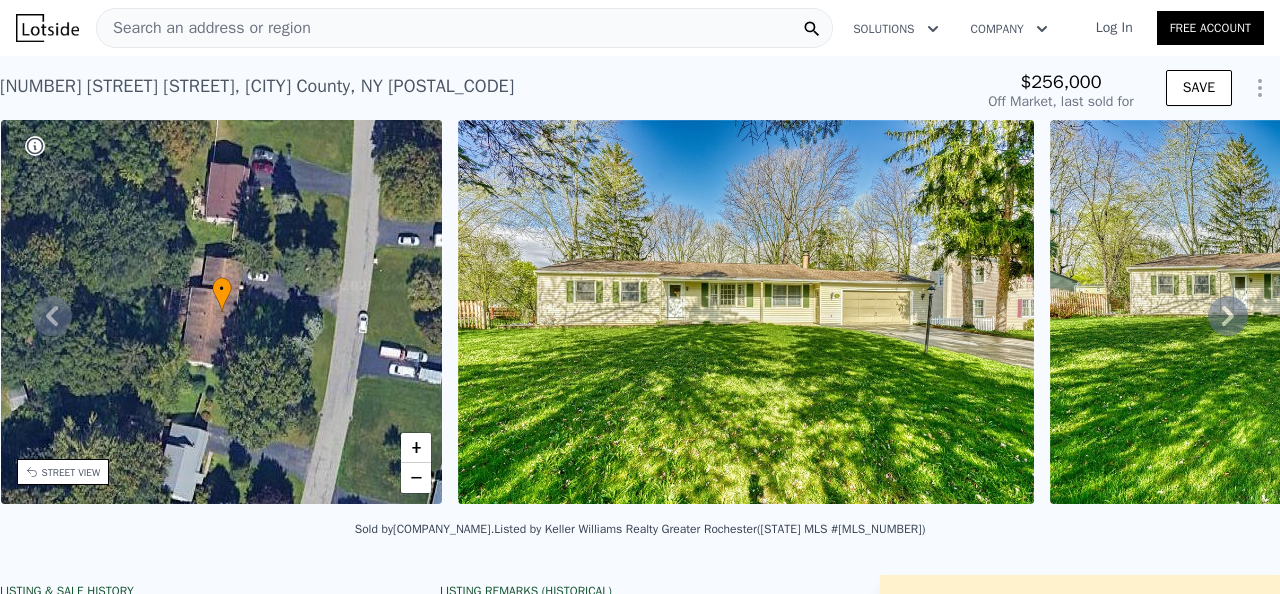 click on "Search an address or region" at bounding box center (464, 28) 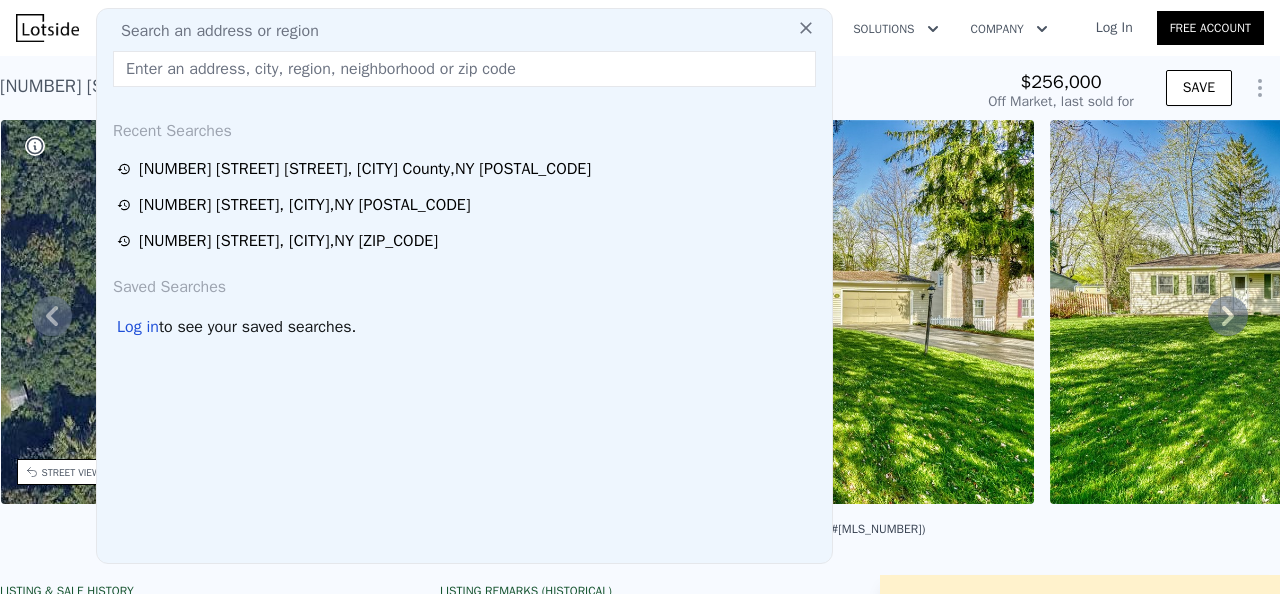 click 